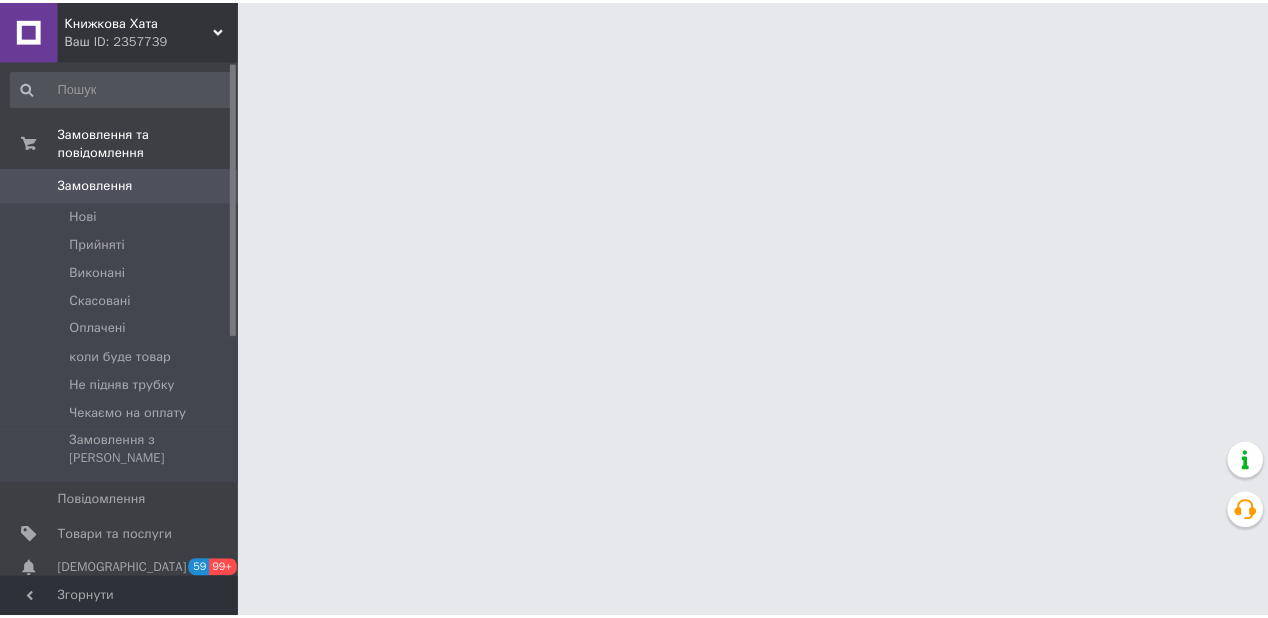 scroll, scrollTop: 0, scrollLeft: 0, axis: both 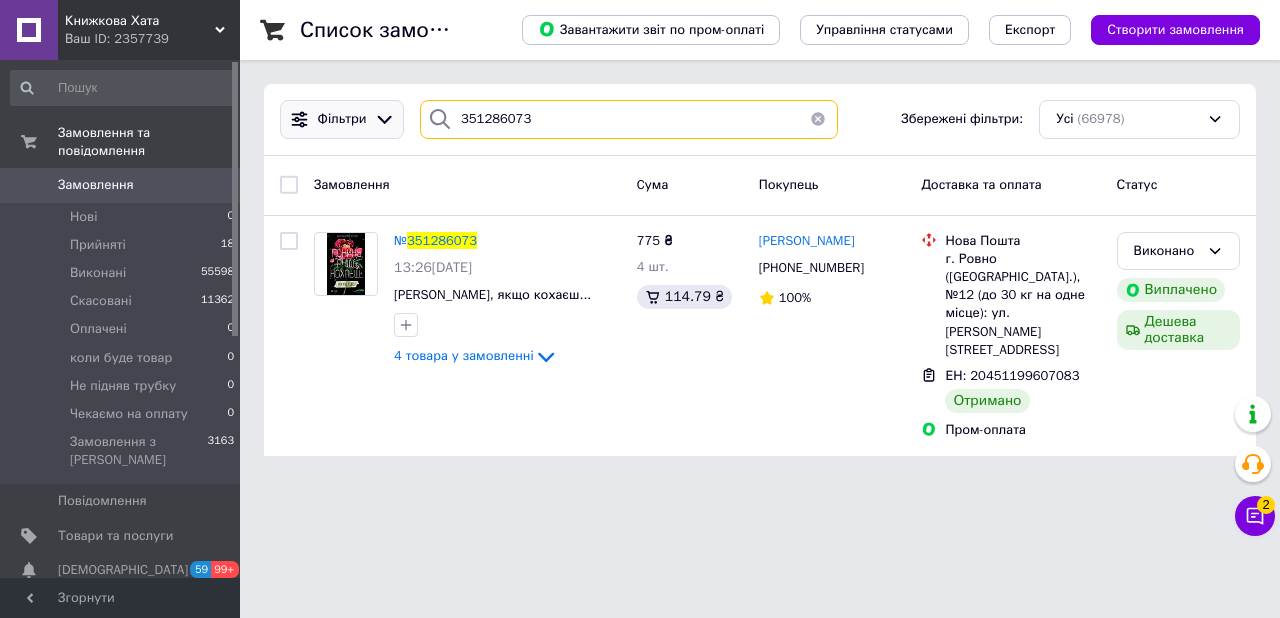 drag, startPoint x: 536, startPoint y: 116, endPoint x: 318, endPoint y: 132, distance: 218.58636 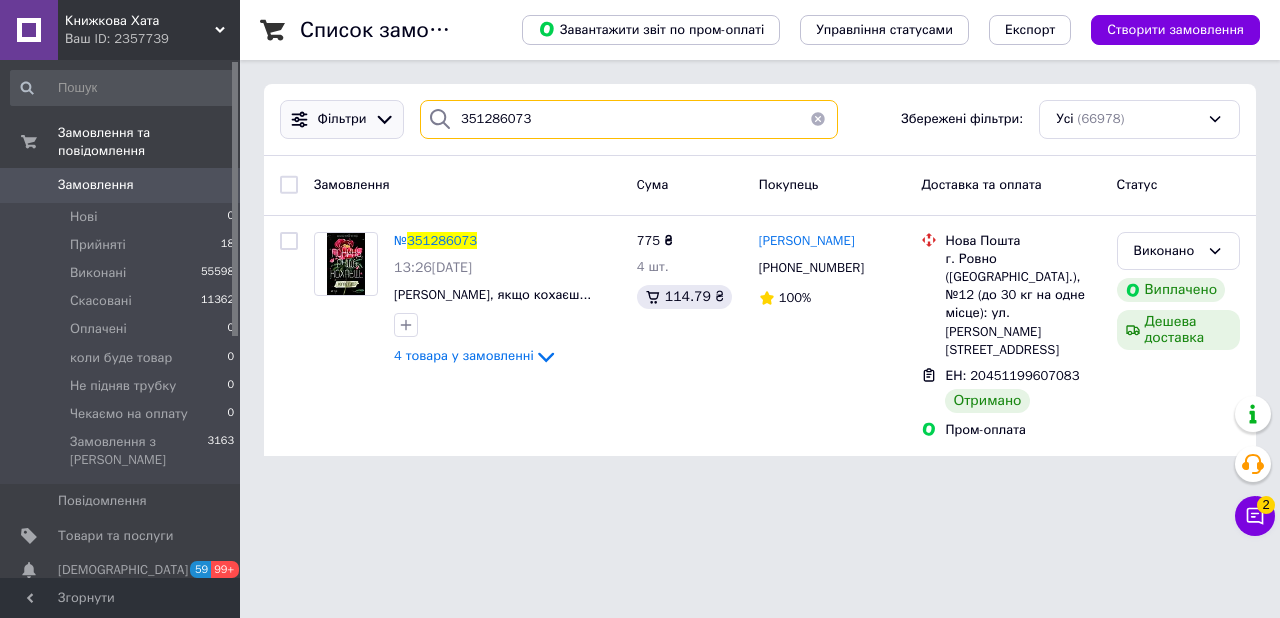 click on "Фільтри 351286073 Збережені фільтри: Усі (66978)" at bounding box center [760, 119] 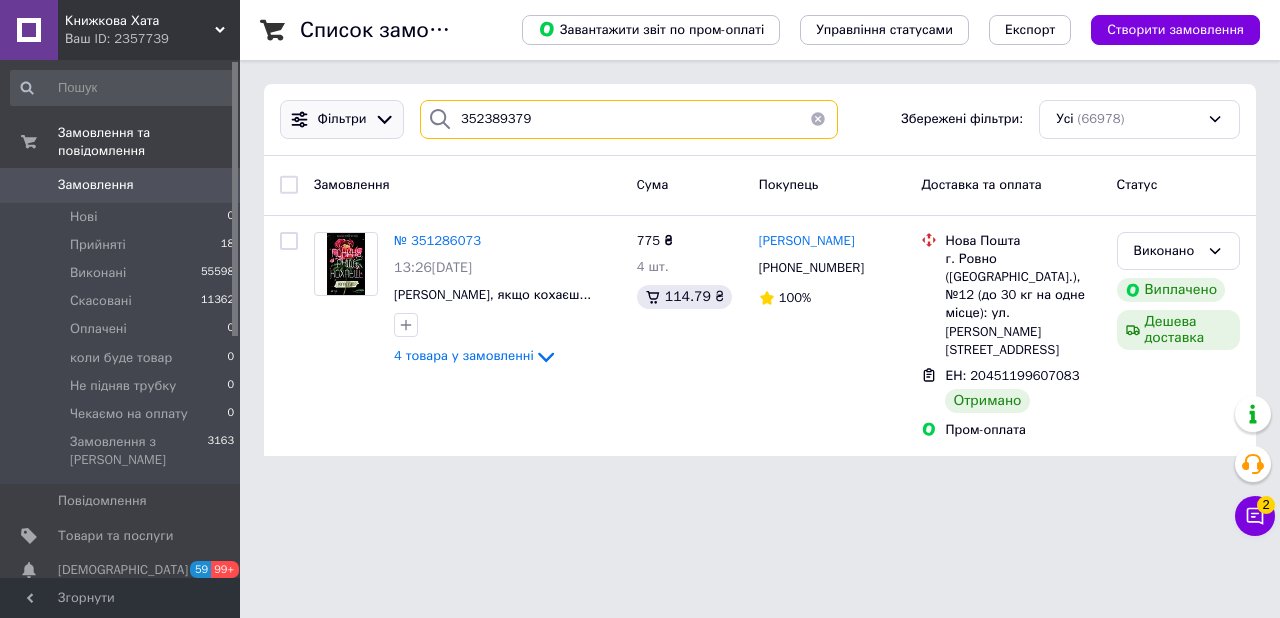 type on "352389379" 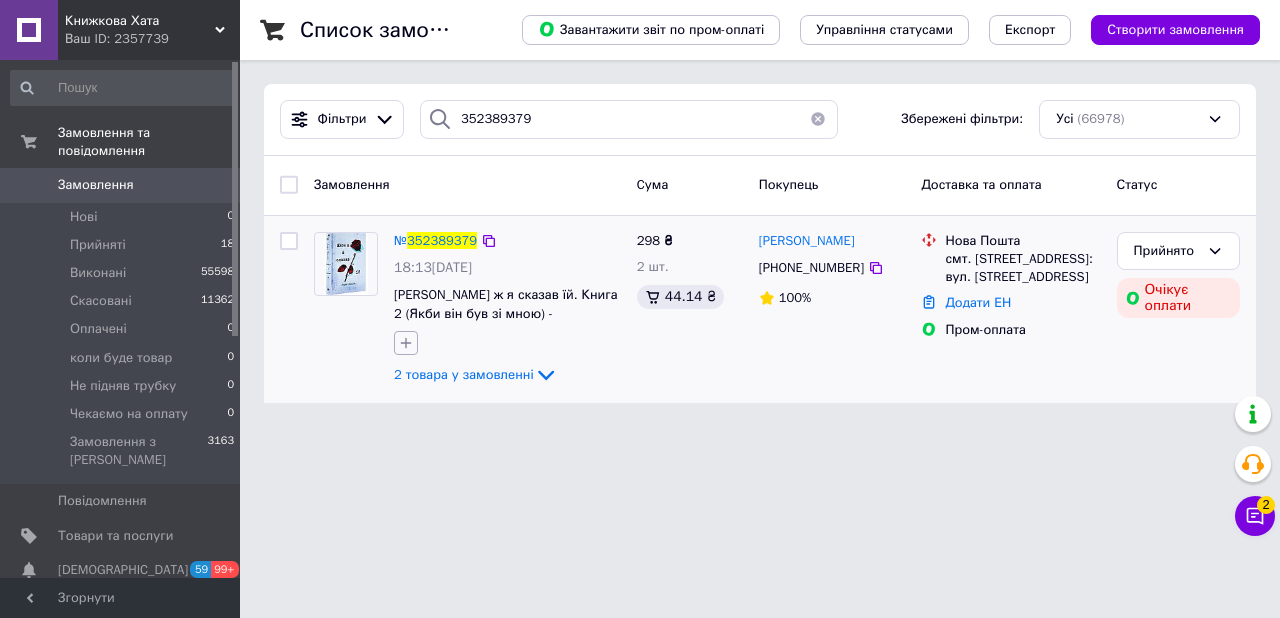 click 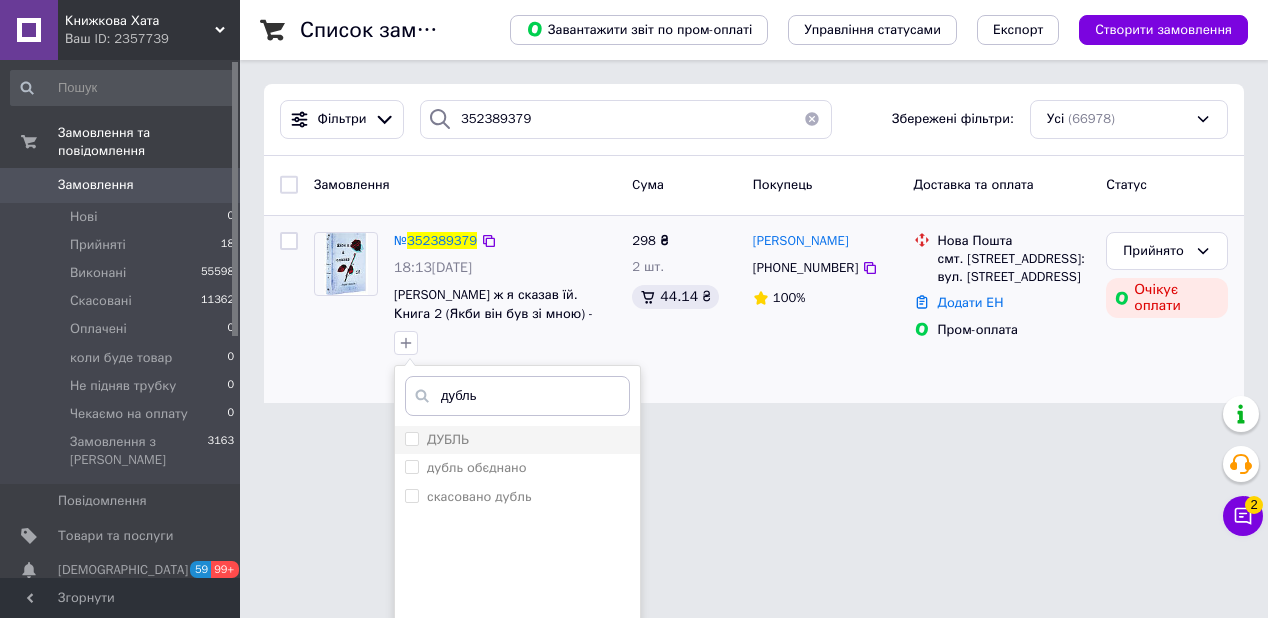 type on "дубль" 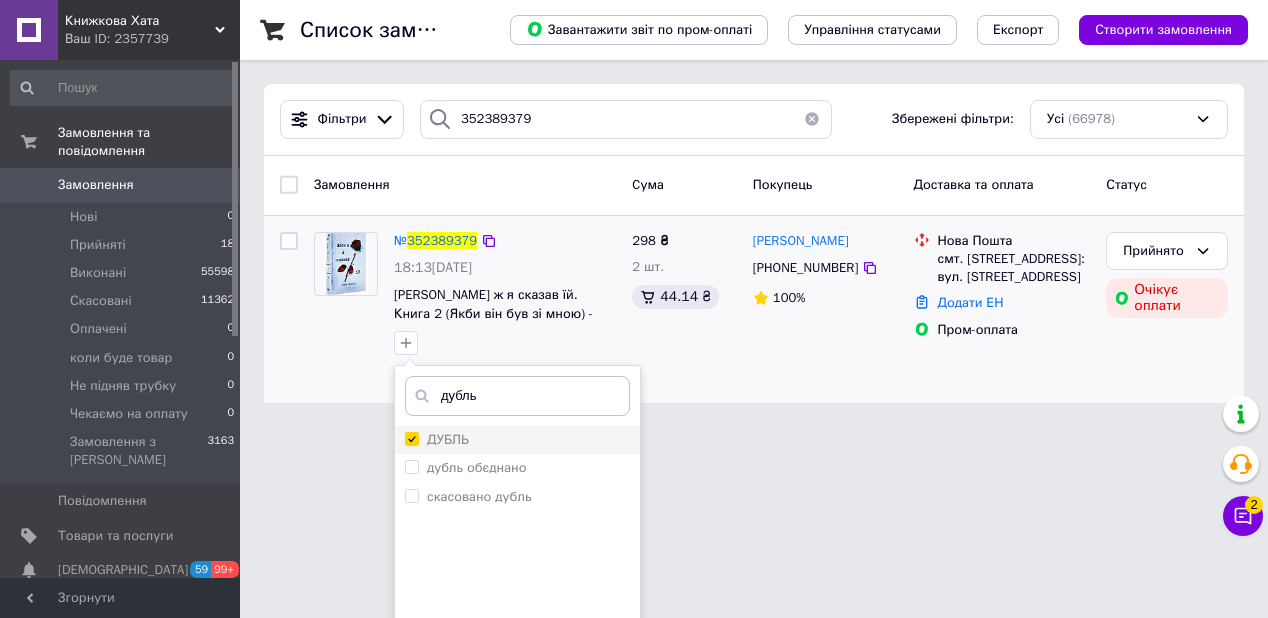 checkbox on "true" 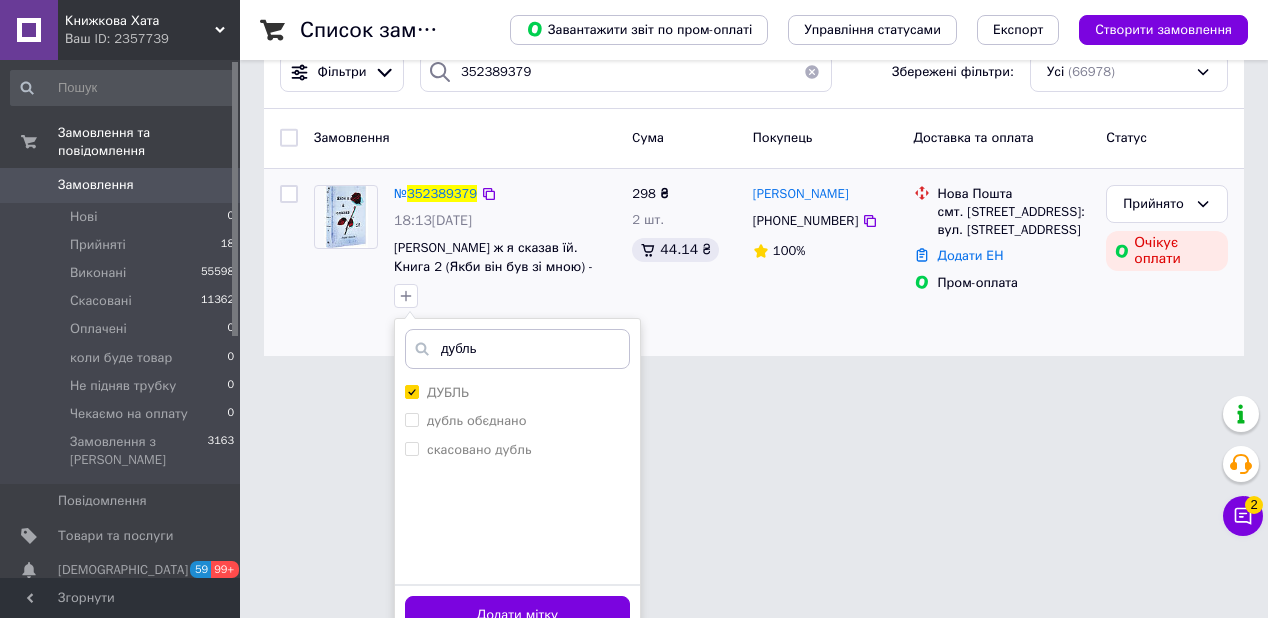 scroll, scrollTop: 72, scrollLeft: 0, axis: vertical 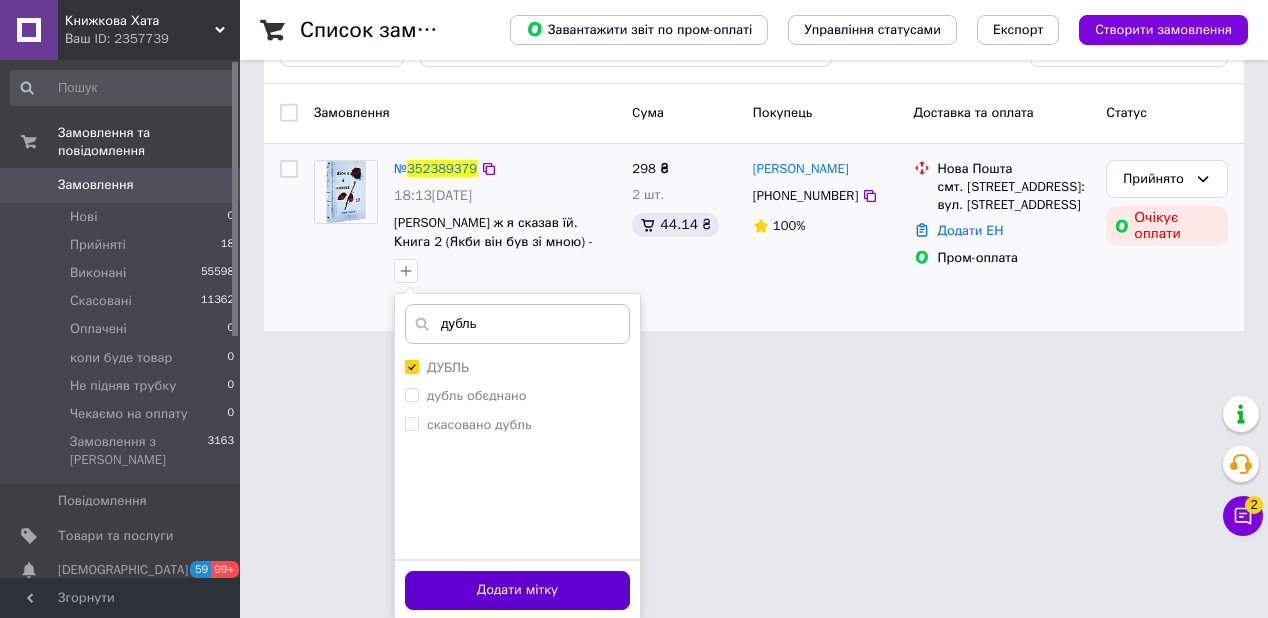 click on "Додати мітку" at bounding box center [517, 590] 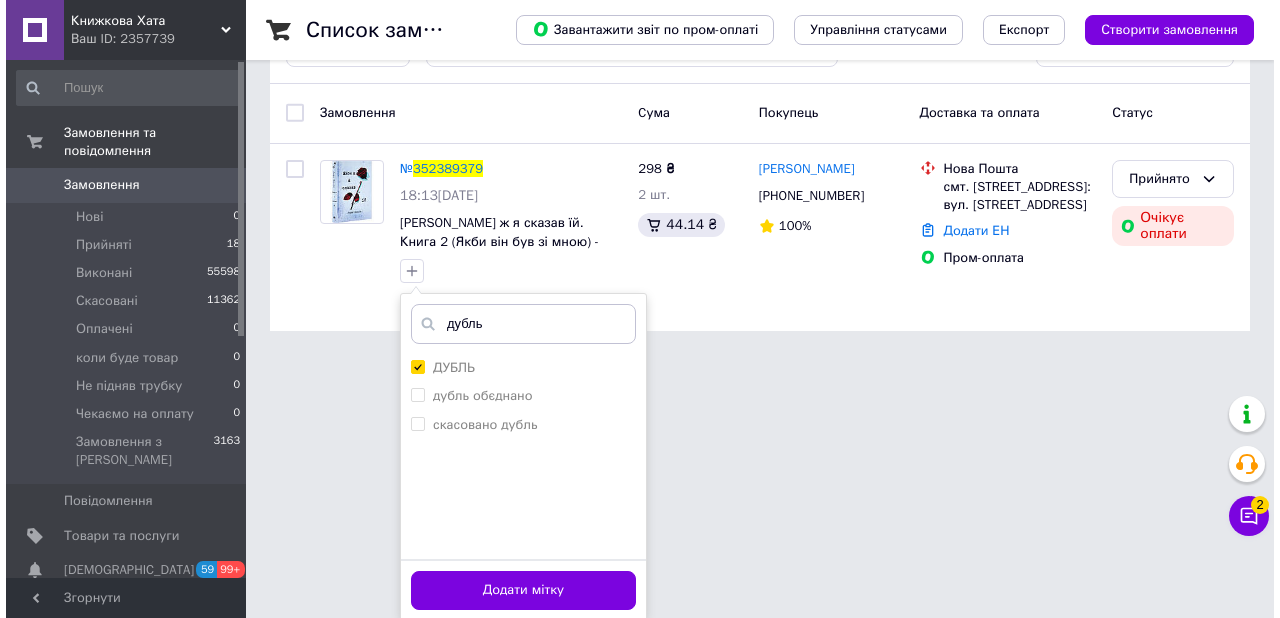 scroll, scrollTop: 0, scrollLeft: 0, axis: both 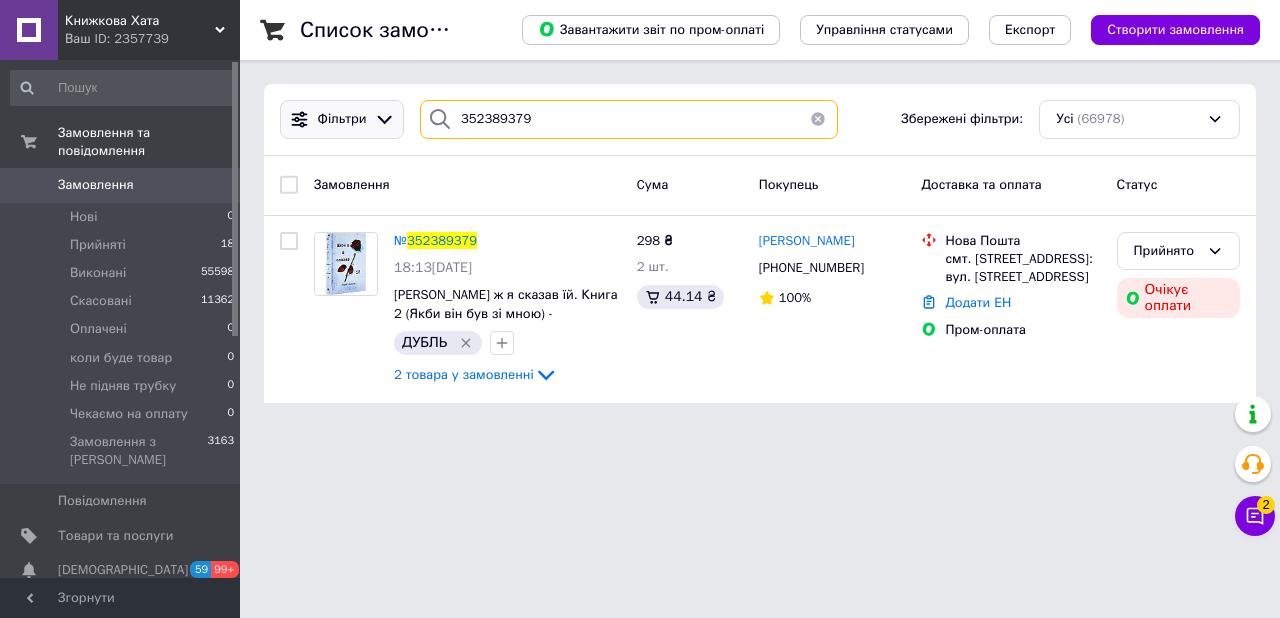 drag, startPoint x: 356, startPoint y: 133, endPoint x: 324, endPoint y: 133, distance: 32 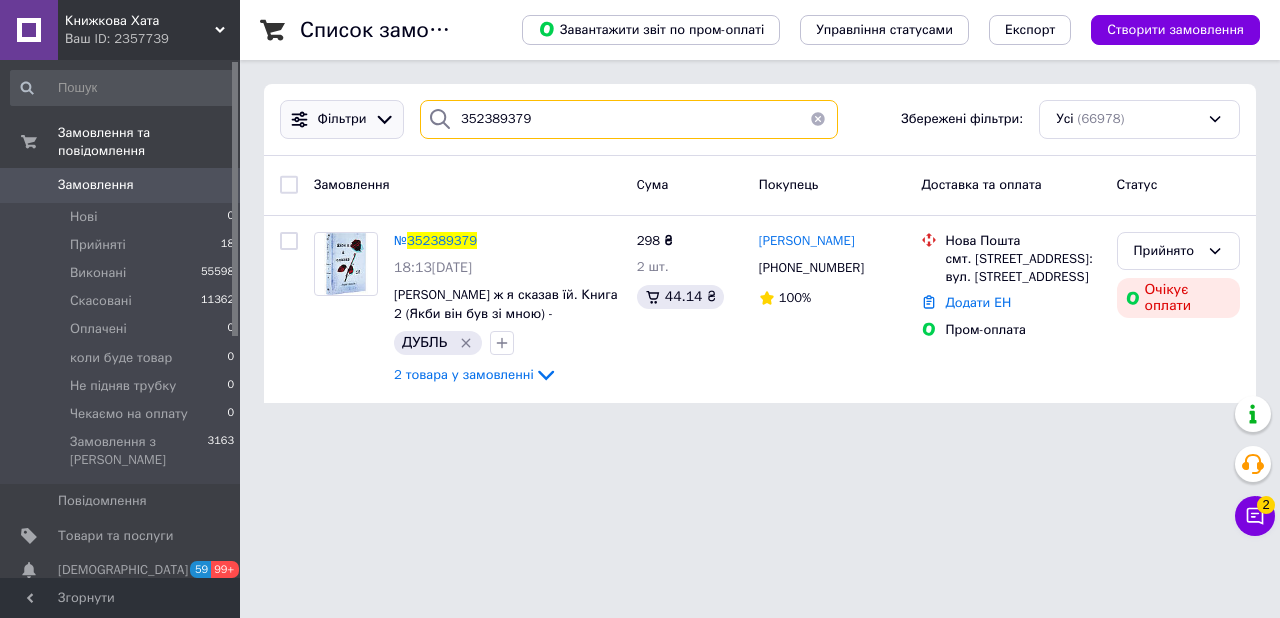 click on "Фільтри 352389379 Збережені фільтри: Усі (66978)" at bounding box center [760, 119] 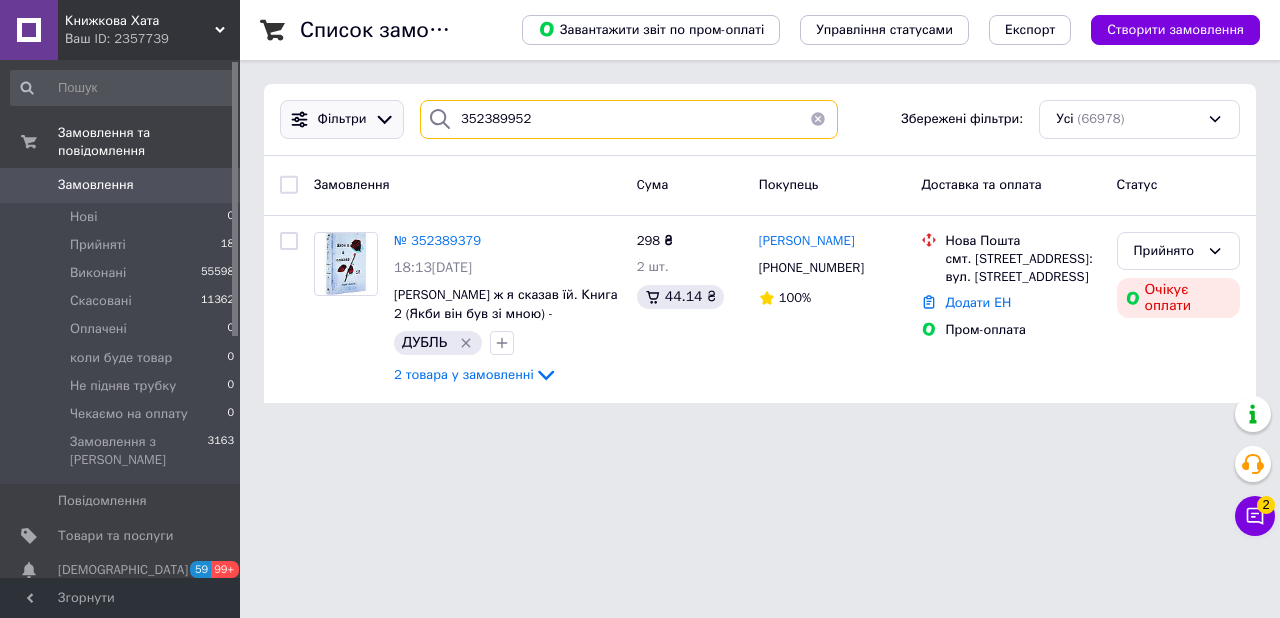 type on "352389952" 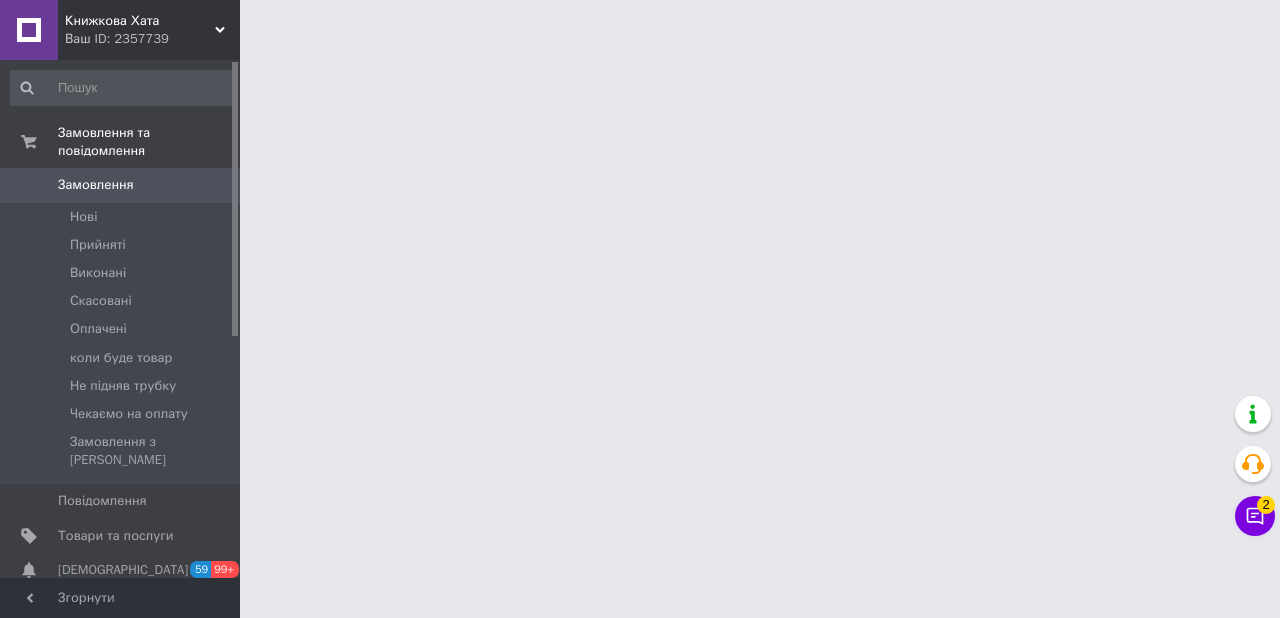 scroll, scrollTop: 0, scrollLeft: 0, axis: both 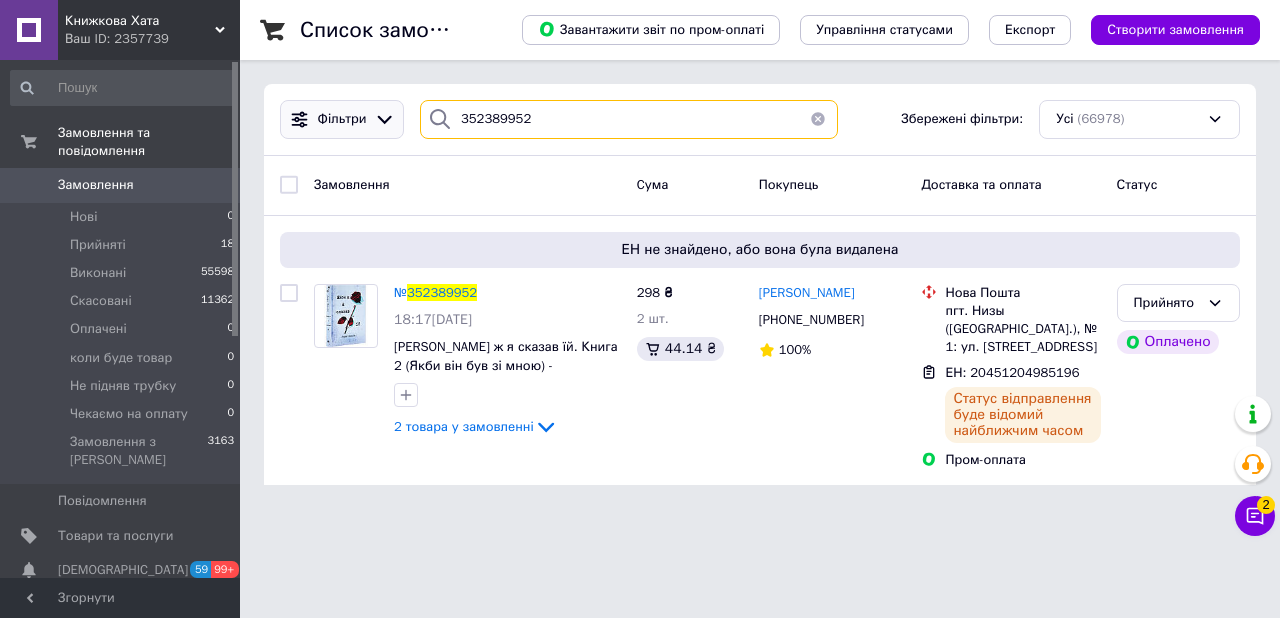 drag, startPoint x: 611, startPoint y: 117, endPoint x: 400, endPoint y: 120, distance: 211.02133 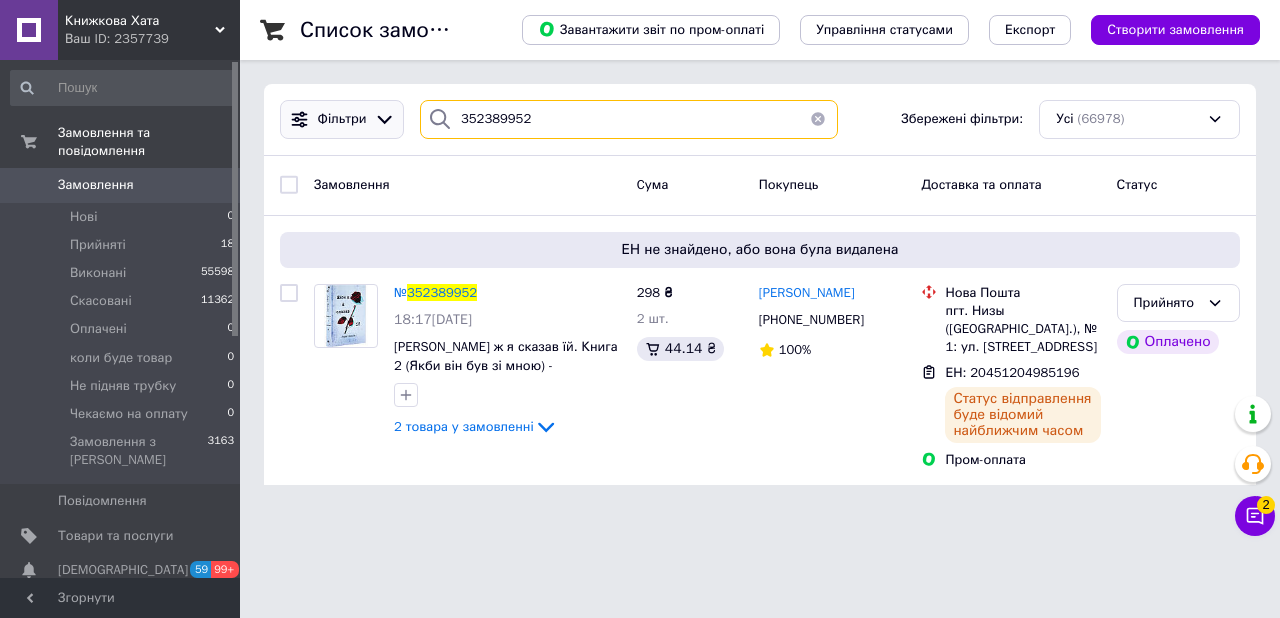 click on "Фільтри 352389952 Збережені фільтри: Усі (66978)" at bounding box center (760, 119) 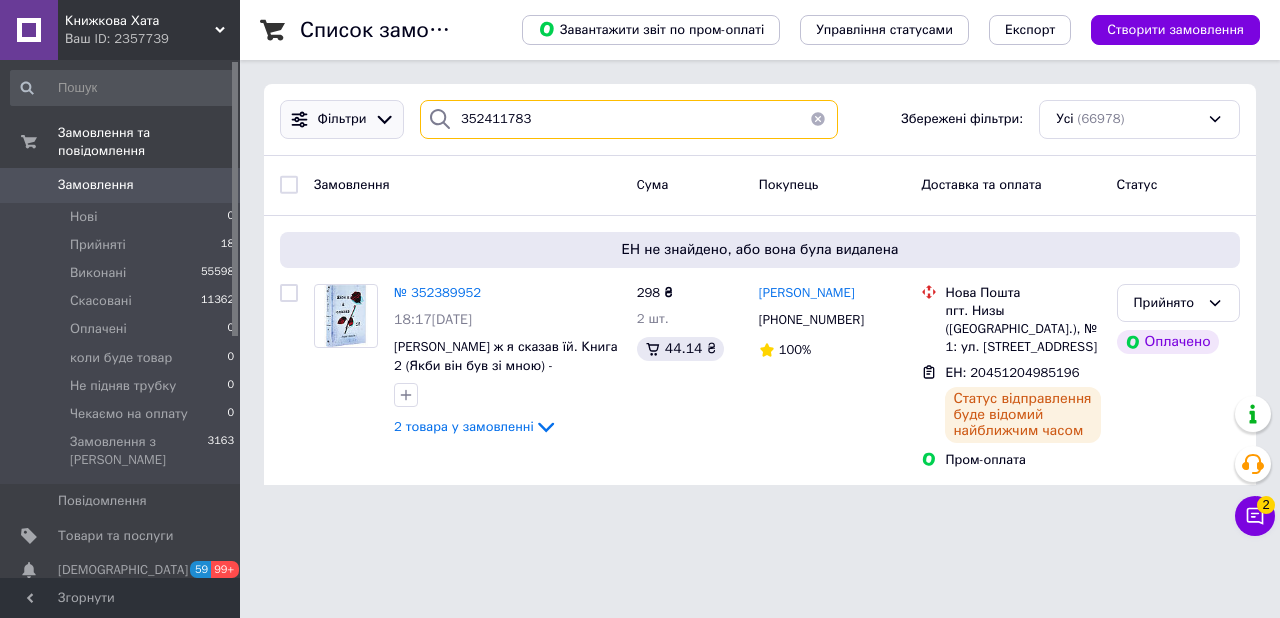 type on "352411783" 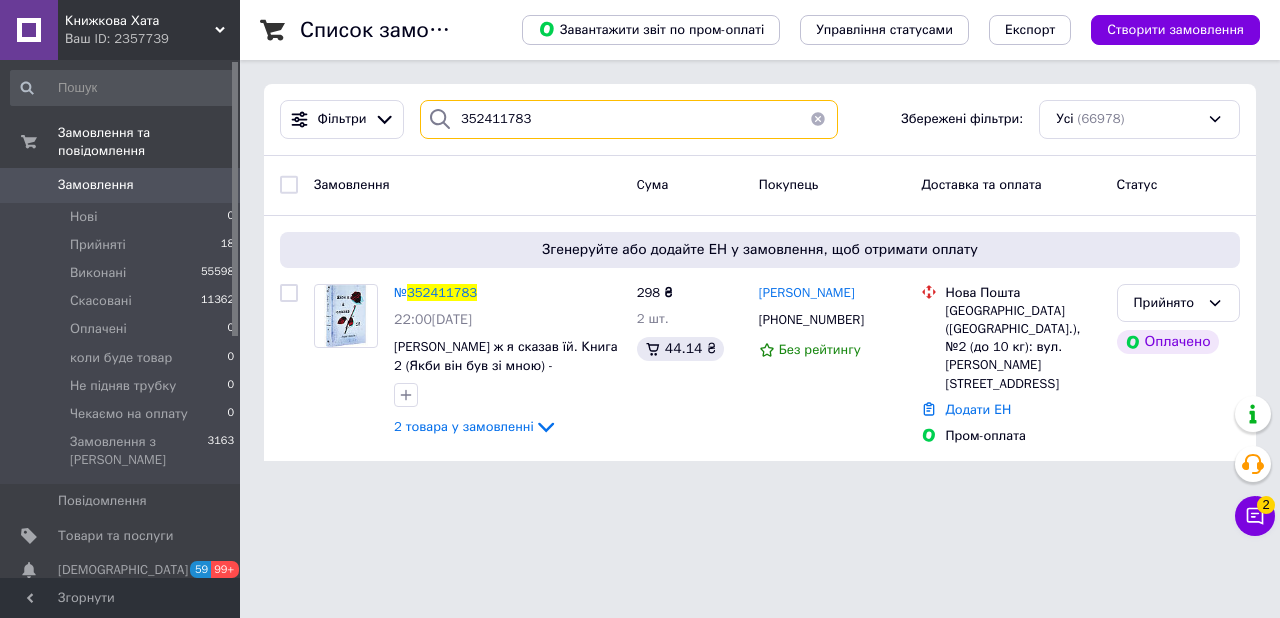 click on "352411783" at bounding box center [629, 119] 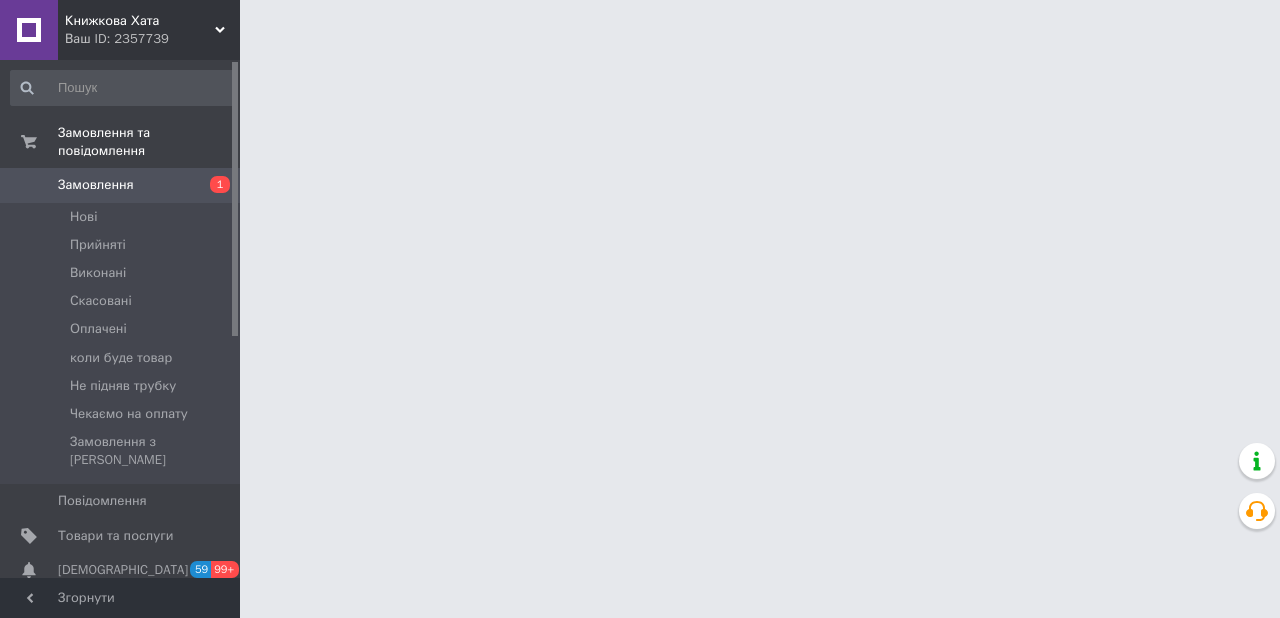 scroll, scrollTop: 0, scrollLeft: 0, axis: both 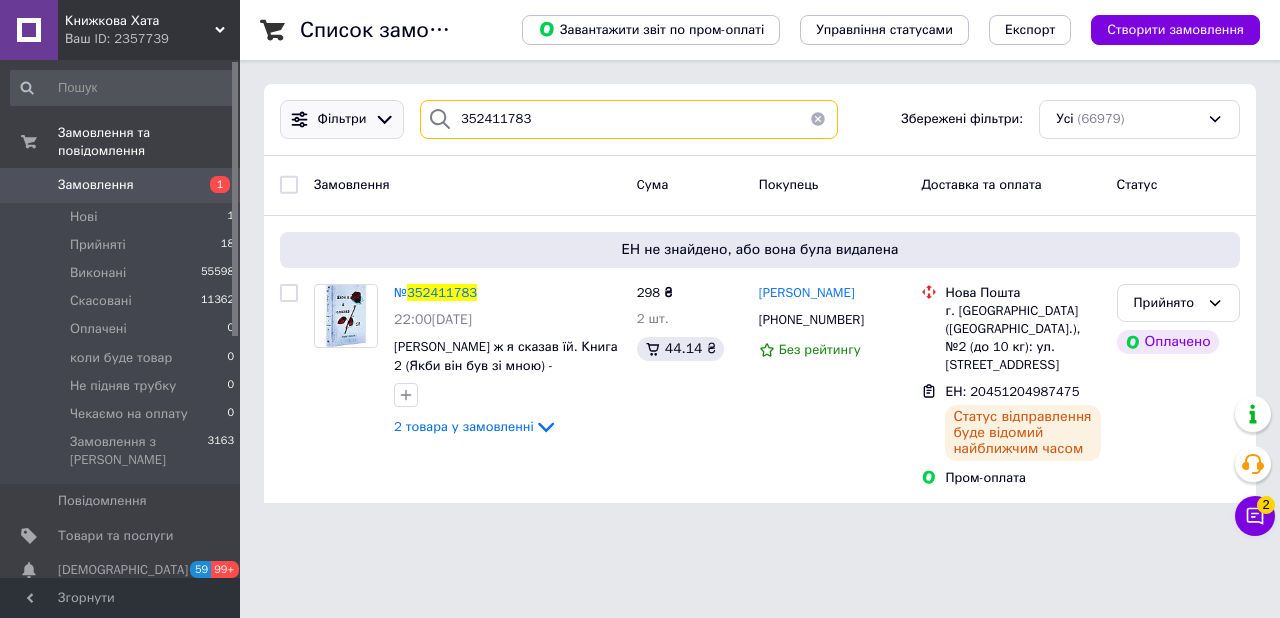drag, startPoint x: 600, startPoint y: 112, endPoint x: 328, endPoint y: 124, distance: 272.2646 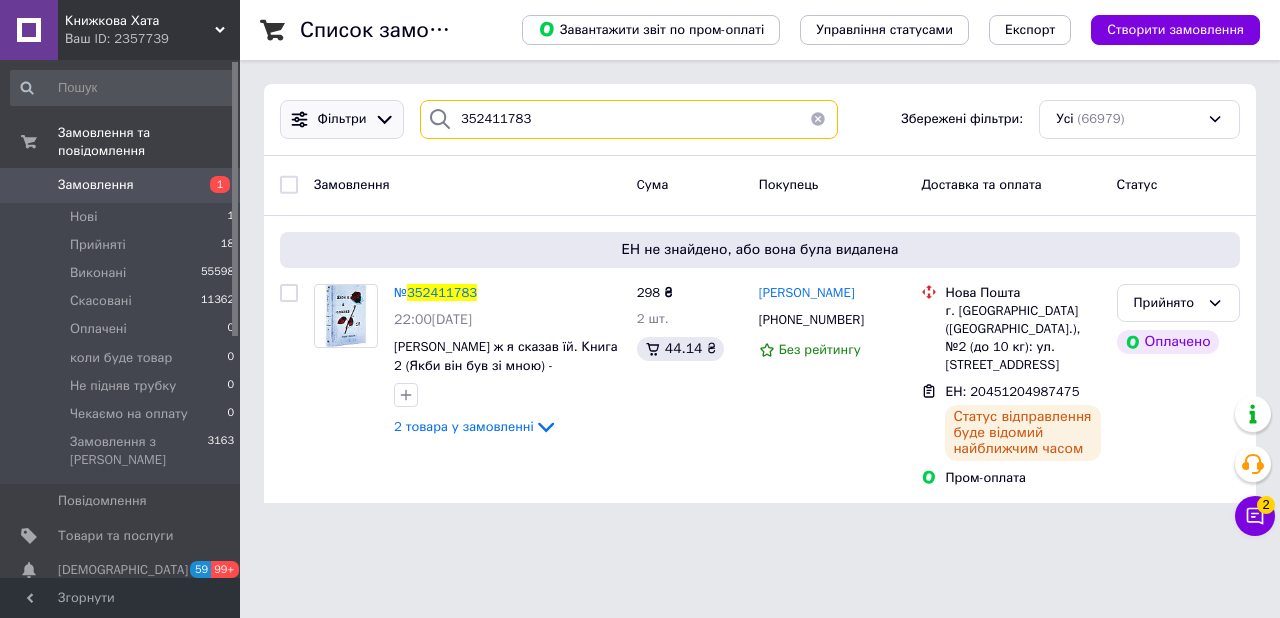 click on "Фільтри 352411783 Збережені фільтри: Усі (66979)" at bounding box center (760, 119) 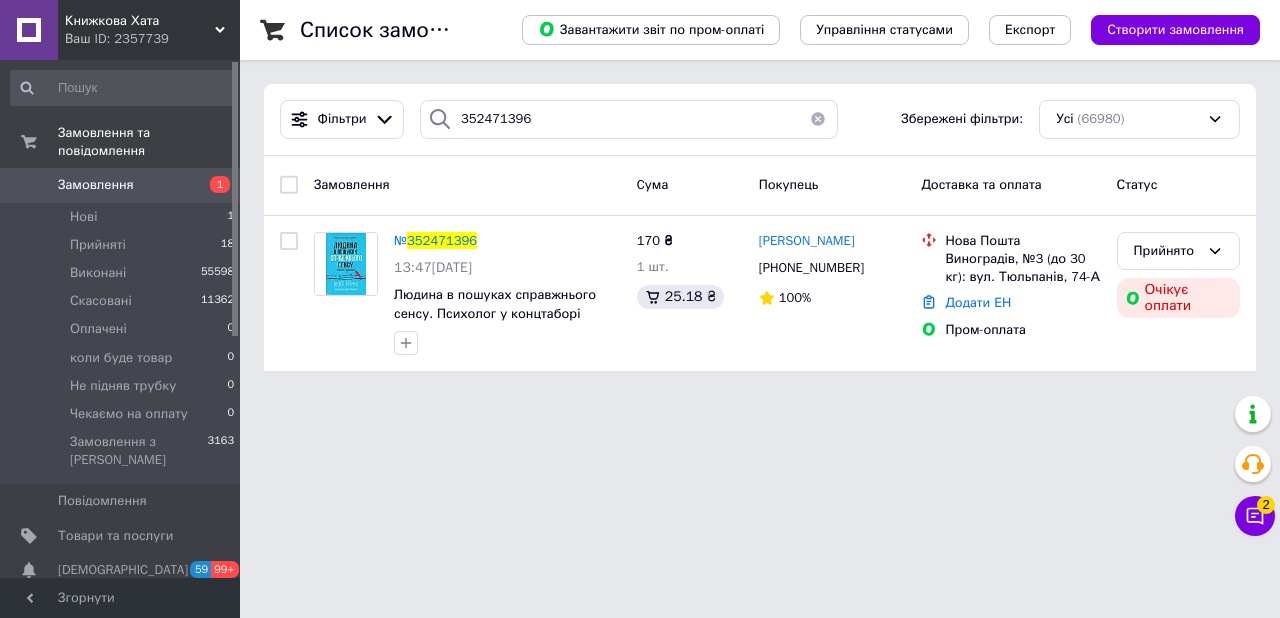 click on "Книжкова Хата Ваш ID: 2357739 Сайт Книжкова Хата Кабінет покупця Перевірити стан системи Сторінка на порталі Довідка Вийти Замовлення та повідомлення Замовлення 1 Нові 1 Прийняті 18 Виконані 55598 Скасовані 11362 Оплачені 0 коли буде товар 0 Не підняв трубку 0 Чекаємо на оплату 0 Замовлення з Розетки 3163 Повідомлення 0 Товари та послуги Сповіщення 59 99+ Показники роботи компанії Панель управління Відгуки Покупці Каталог ProSale Аналітика Інструменти веб-майстра та SEO Управління сайтом Гаманець компанії Маркет Згорнути 2" at bounding box center [640, 197] 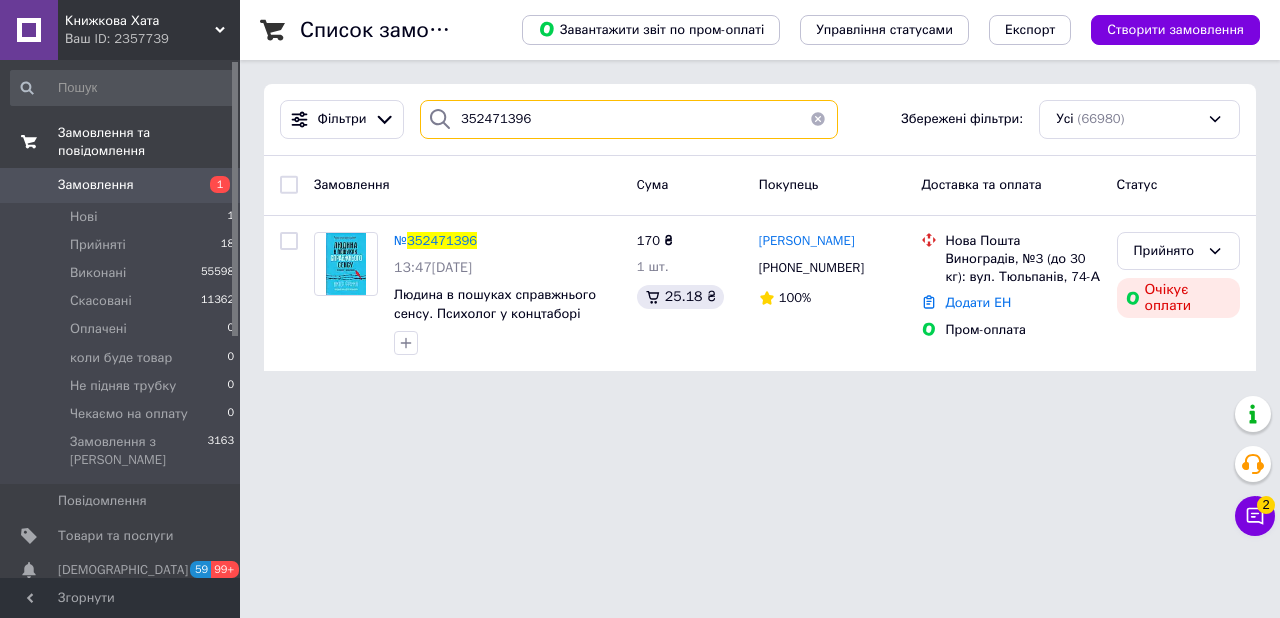 drag, startPoint x: 569, startPoint y: 116, endPoint x: 227, endPoint y: 116, distance: 342 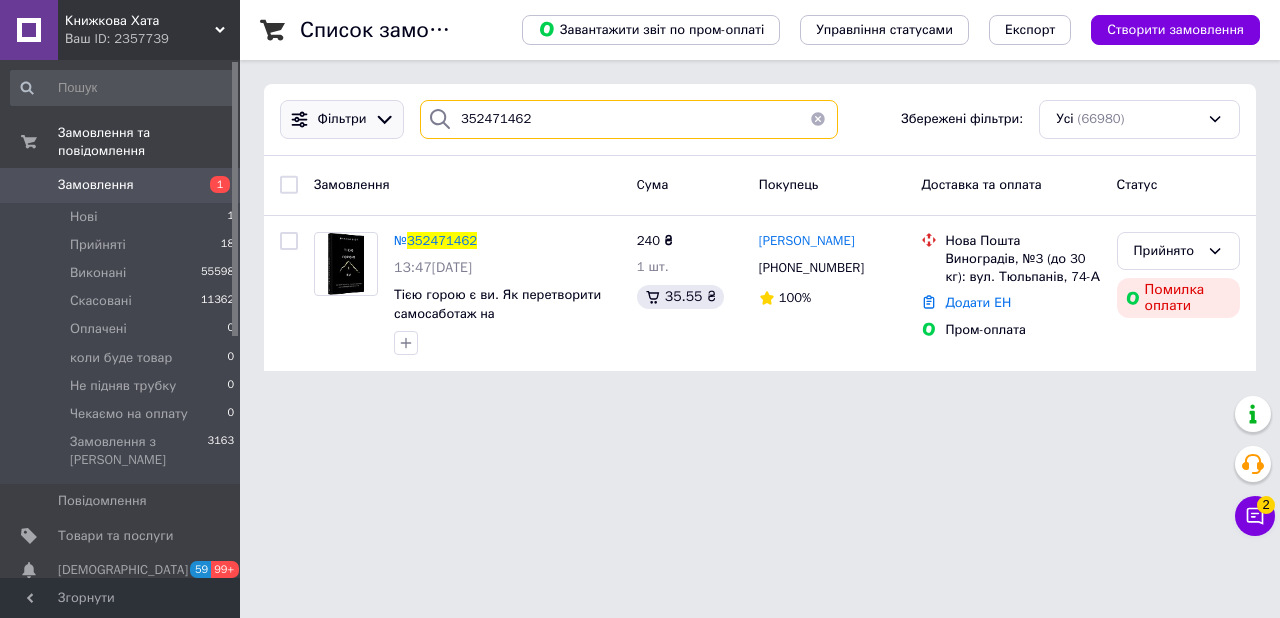 drag, startPoint x: 536, startPoint y: 131, endPoint x: 332, endPoint y: 131, distance: 204 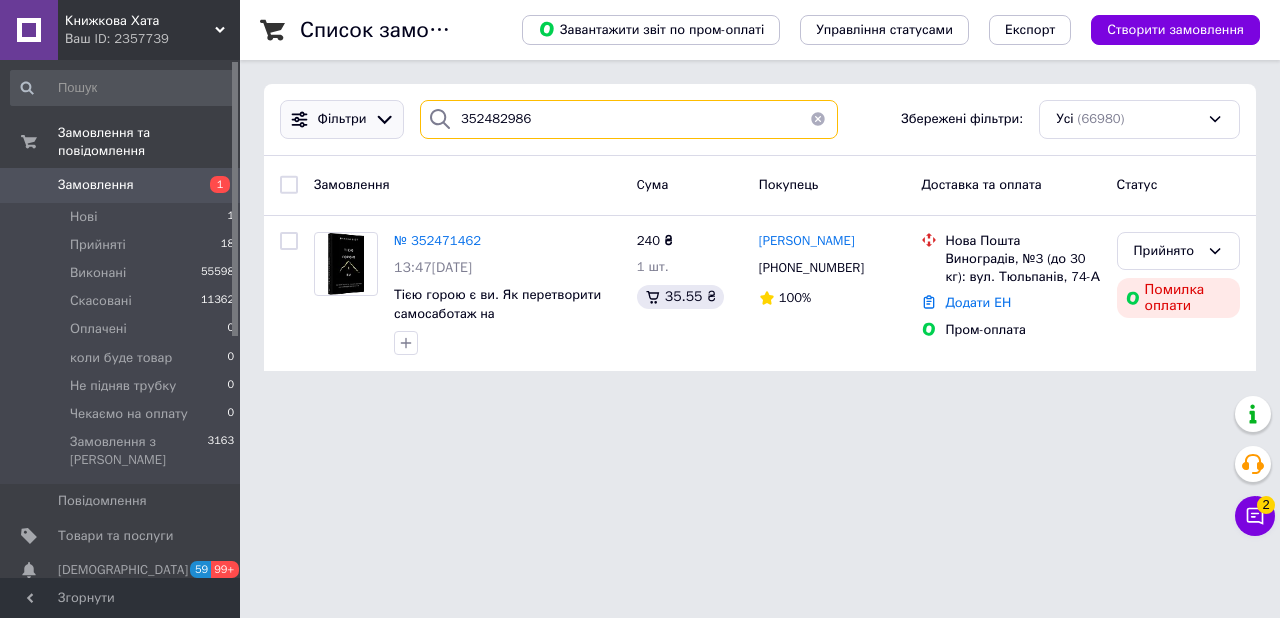 type on "352482986" 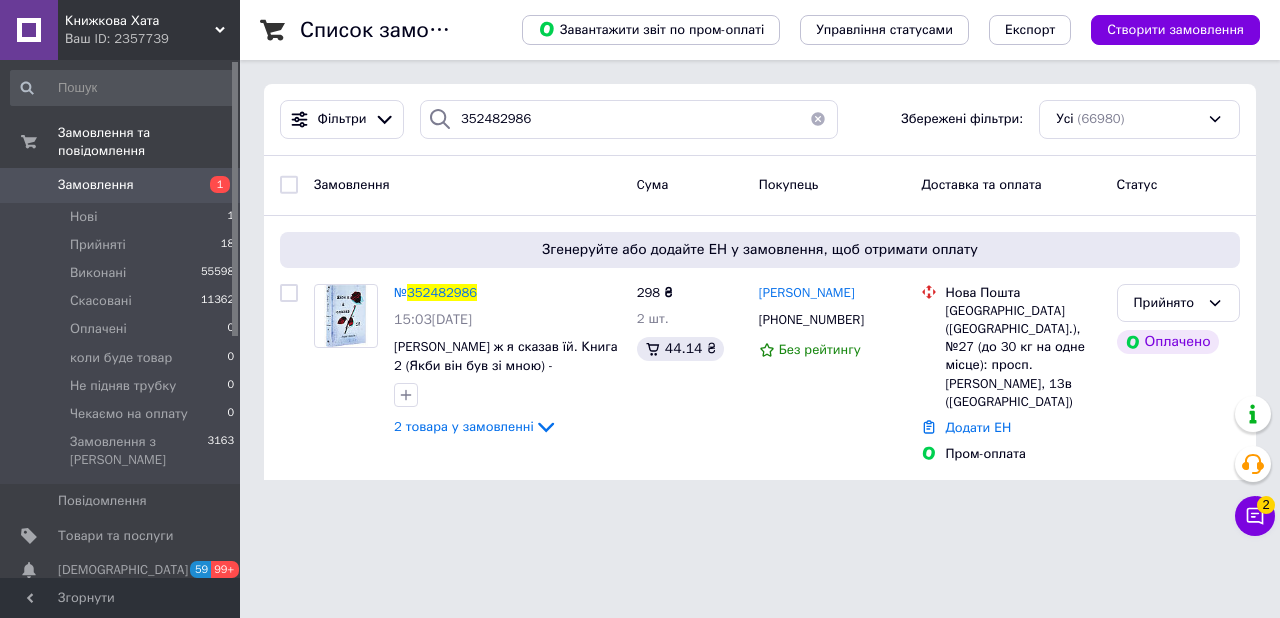 click on "Книжкова Хата Ваш ID: 2357739 Сайт Книжкова Хата Кабінет покупця Перевірити стан системи Сторінка на порталі Довідка Вийти Замовлення та повідомлення Замовлення 1 Нові 1 Прийняті 18 Виконані 55598 Скасовані 11362 Оплачені 0 коли буде товар 0 Не підняв трубку 0 Чекаємо на оплату 0 Замовлення з Розетки 3163 Повідомлення 0 Товари та послуги Сповіщення 59 99+ Показники роботи компанії Панель управління Відгуки Покупці Каталог ProSale Аналітика Інструменти веб-майстра та SEO Управління сайтом Гаманець компанії Маркет Згорнути 2" at bounding box center [640, 252] 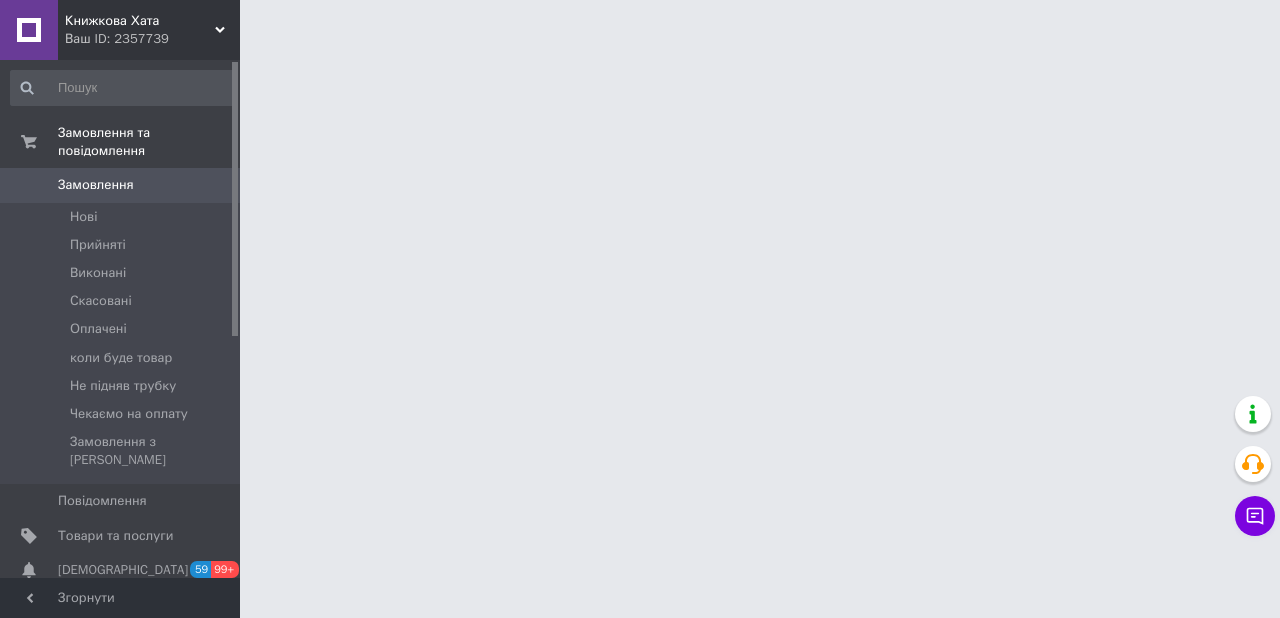 scroll, scrollTop: 0, scrollLeft: 0, axis: both 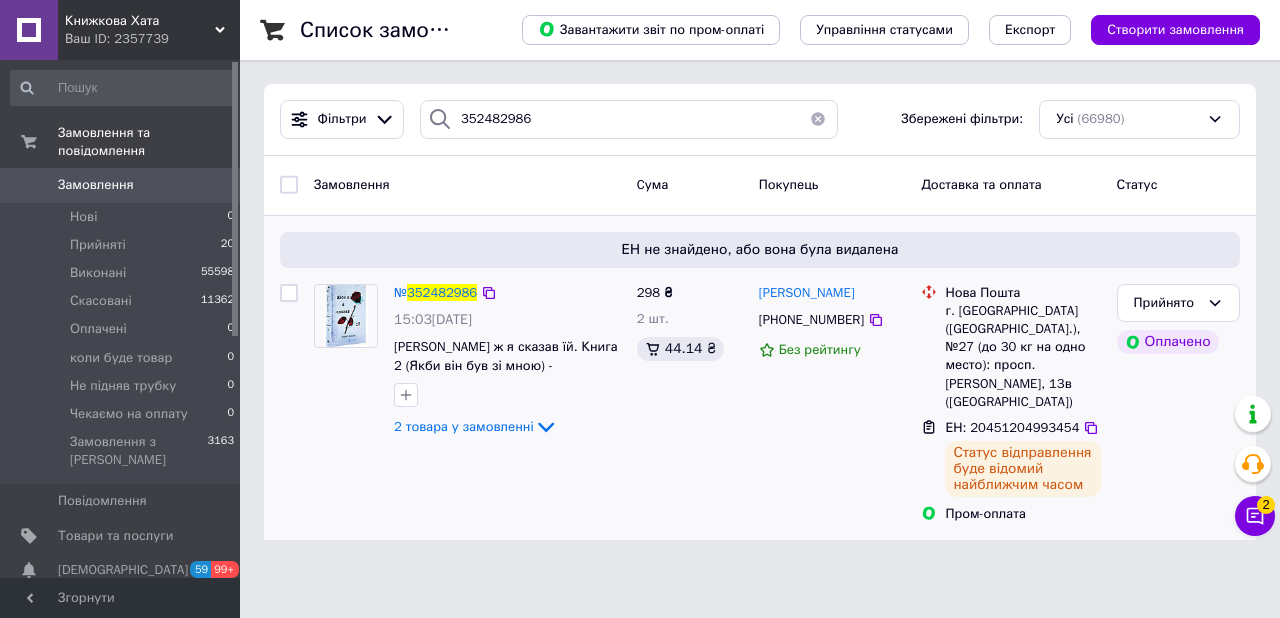 click on "№  352482986 15:03[DATE] Якби ж я сказав їй. Книга 2 (Якби він був зі мною) - [PERSON_NAME] 2 товара у замовленні" at bounding box center [467, 404] 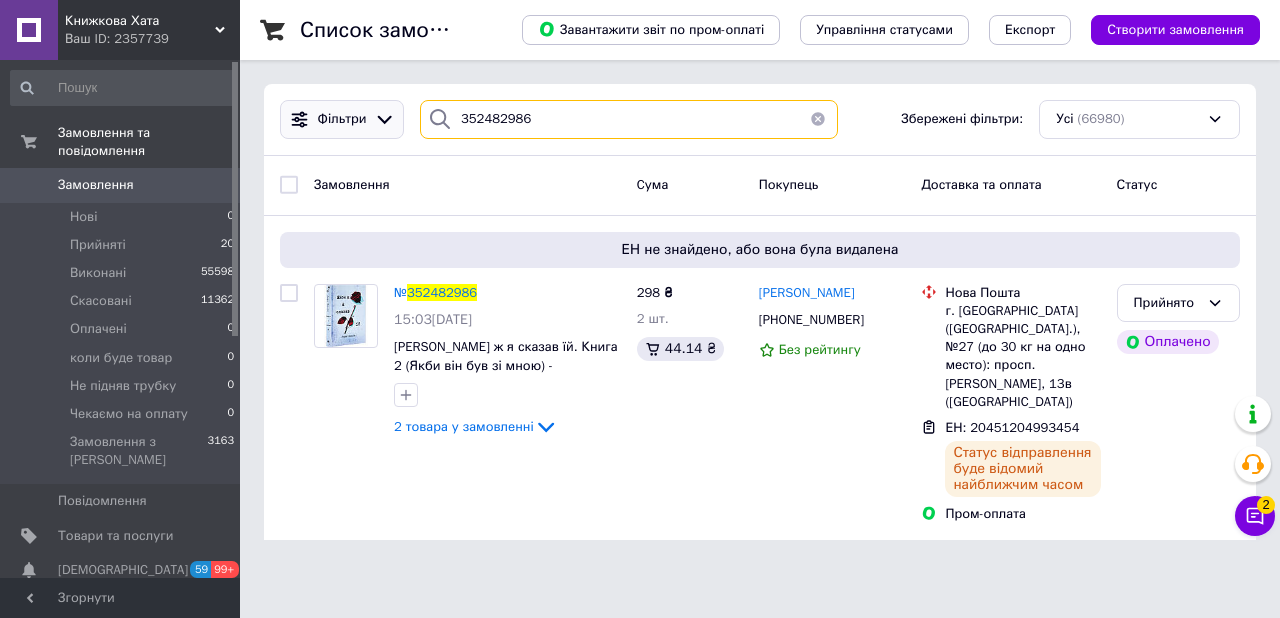 drag, startPoint x: 555, startPoint y: 140, endPoint x: 392, endPoint y: 135, distance: 163.07668 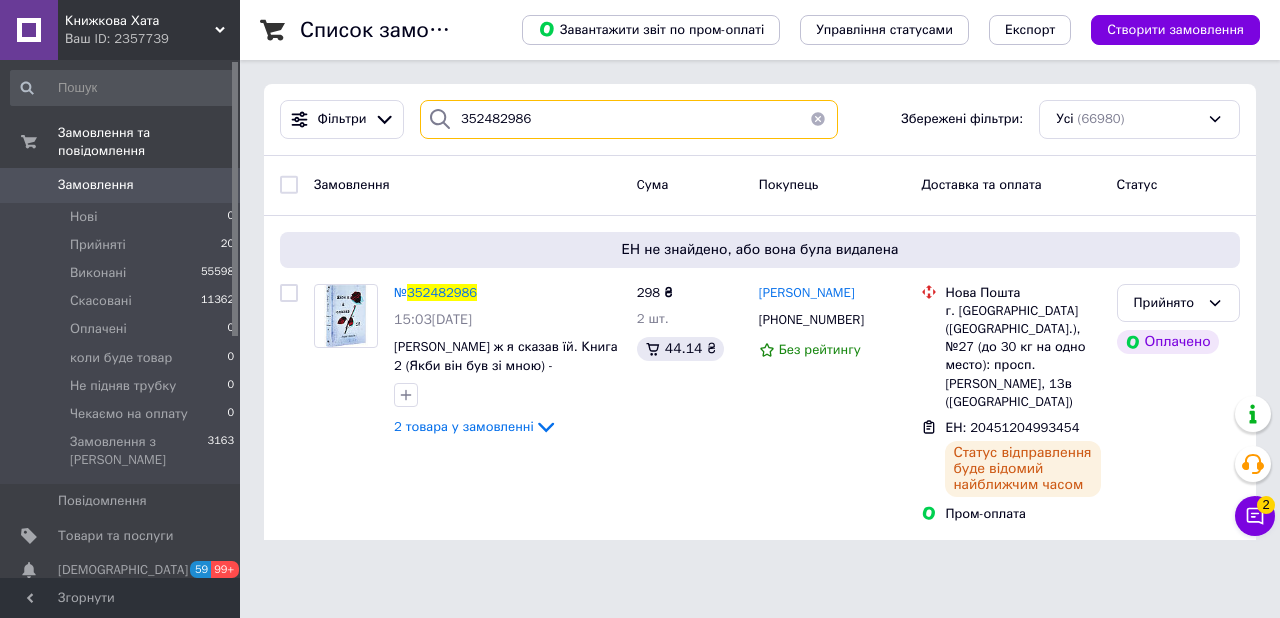 click on "352482986" at bounding box center (629, 119) 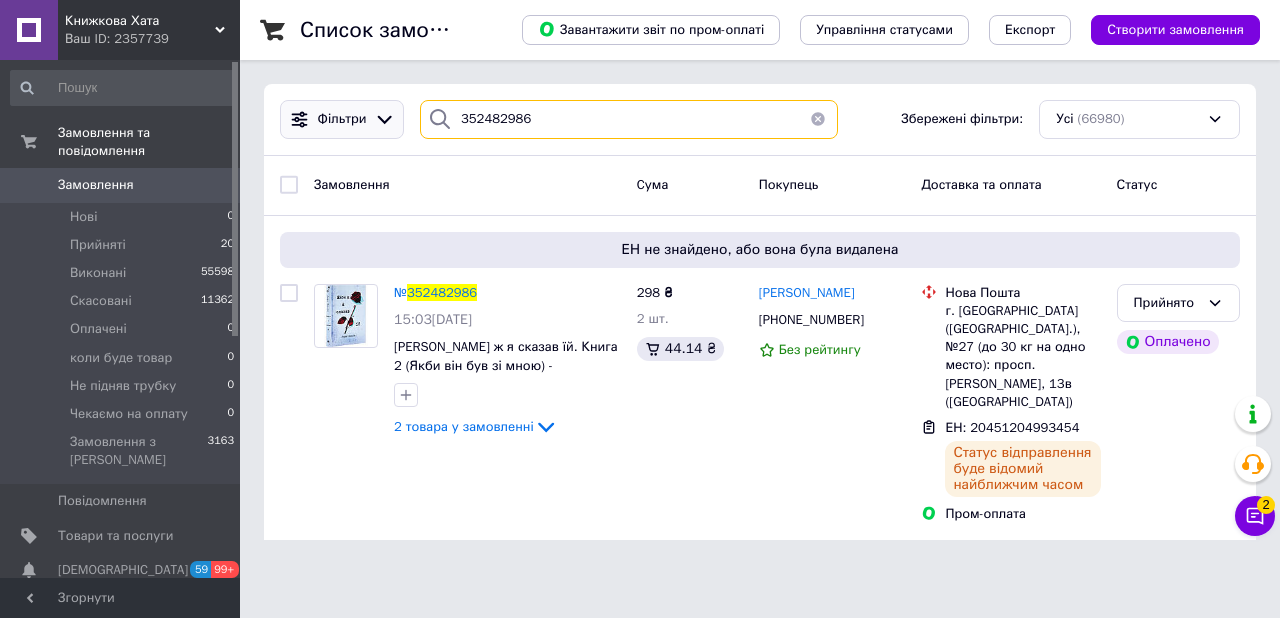 drag, startPoint x: 538, startPoint y: 113, endPoint x: 351, endPoint y: 132, distance: 187.96277 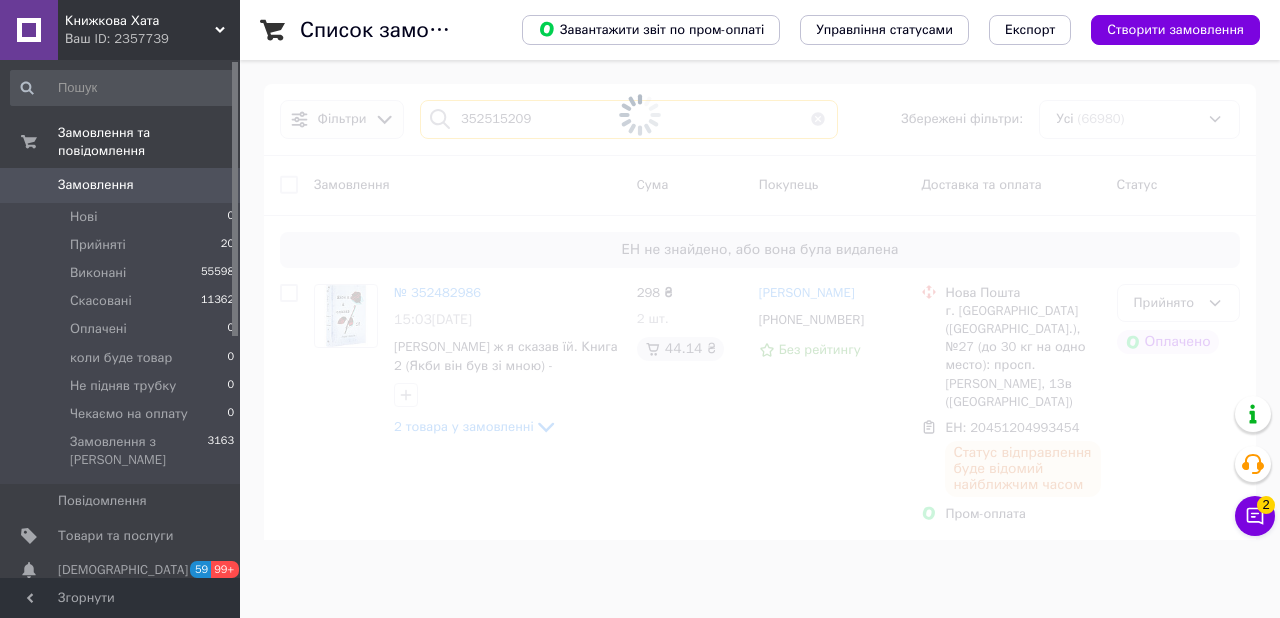 type on "352515209" 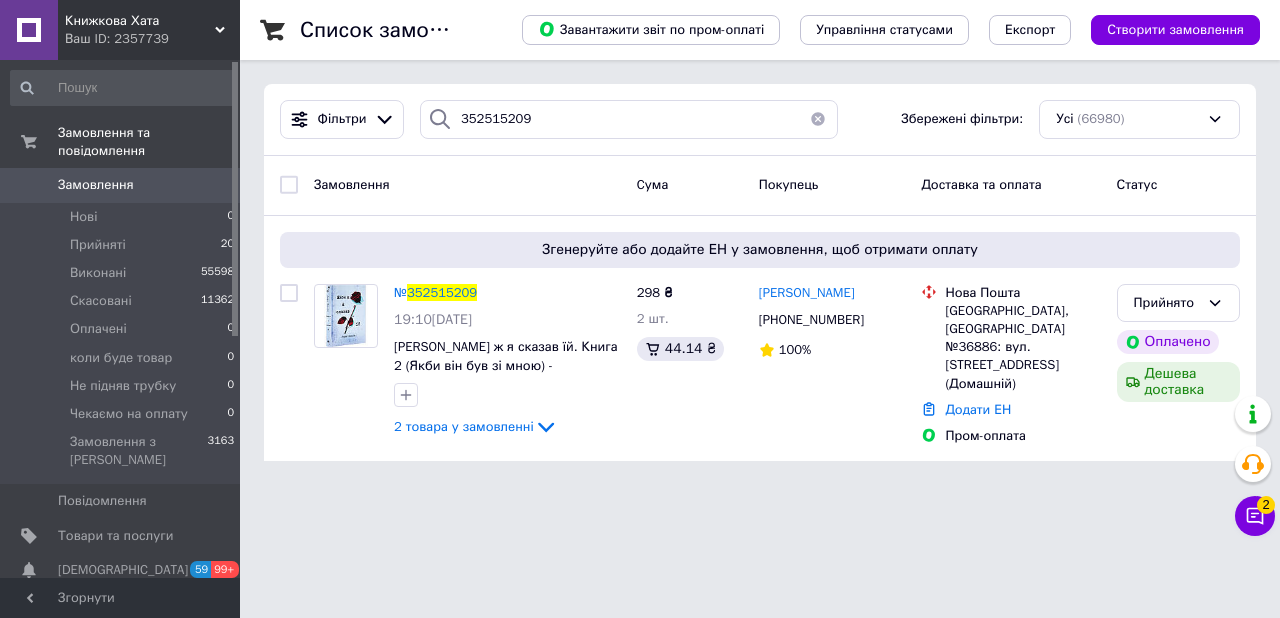 click on "Список замовлень   Завантажити звіт по пром-оплаті Управління статусами Експорт Створити замовлення Фільтри 352515209 Збережені фільтри: Усі (66980) Замовлення Cума Покупець Доставка та оплата Статус Згенеруйте або додайте ЕН у замовлення, щоб отримати оплату №  352515209 19:10, 13.07.2025 Якби ж я сказав їй. Книга 2 (Якби він був зі мною) - Лора Новлін 2 товара у замовленні 298 ₴ 2 шт. 44.14 ₴ Дарья Череменцева +380682436717 100% Нова Пошта Івано-Франківськ, Поштомат №36886: вул. Карпатської Січі, 6б (Домашній) Додати ЕН Пром-оплата Прийнято Оплачено Дешева доставка" at bounding box center (760, 242) 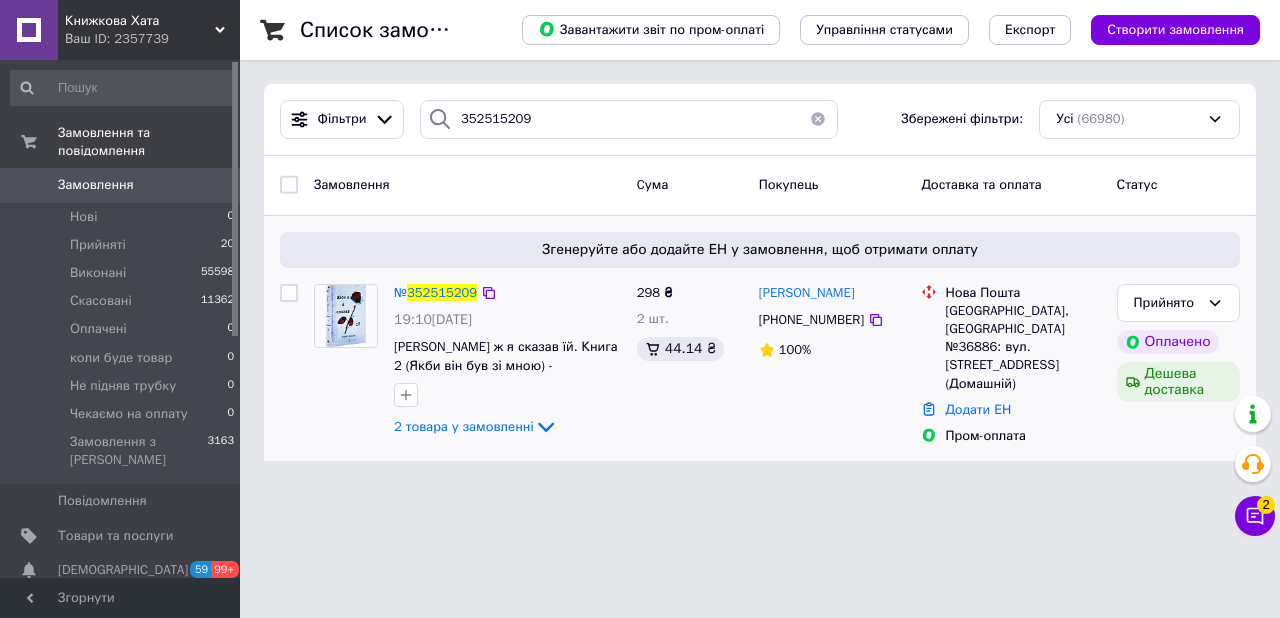 click on "298 ₴ 2 шт. 44.14 ₴" at bounding box center [690, 365] 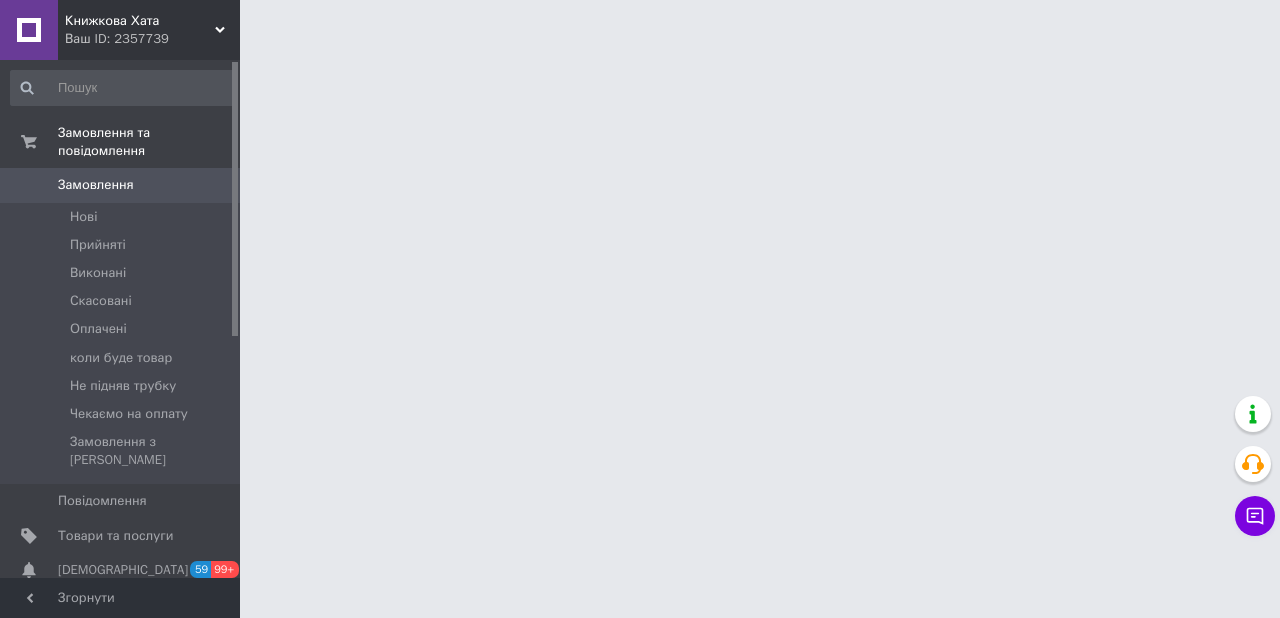 scroll, scrollTop: 0, scrollLeft: 0, axis: both 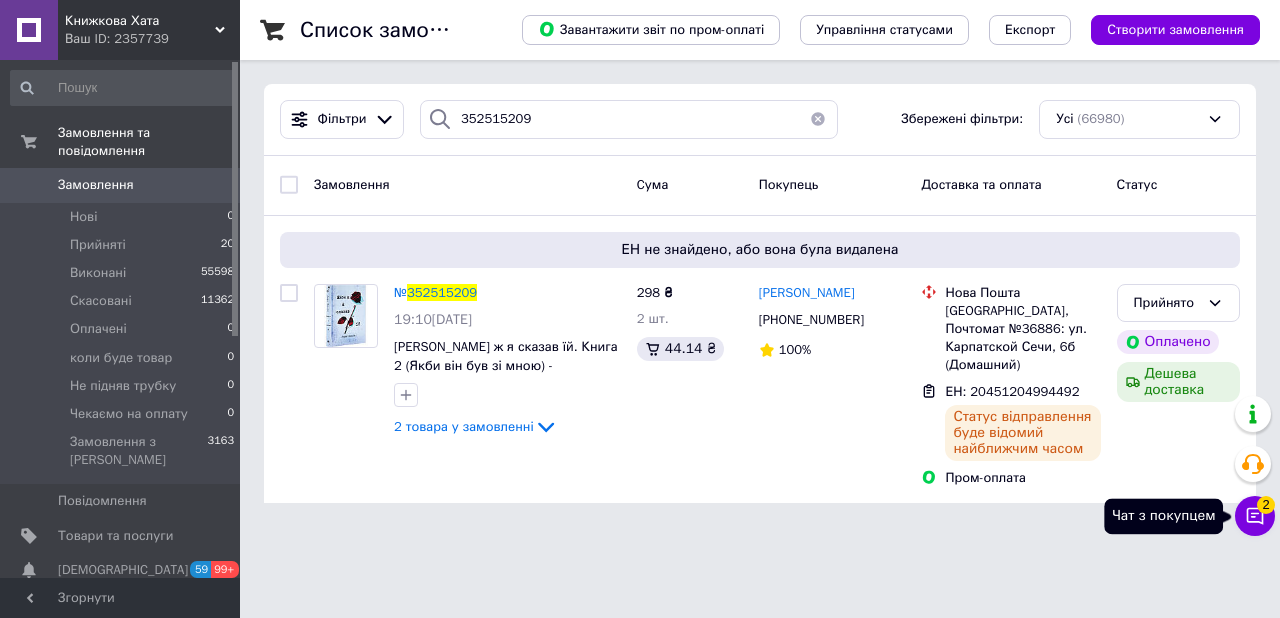 click 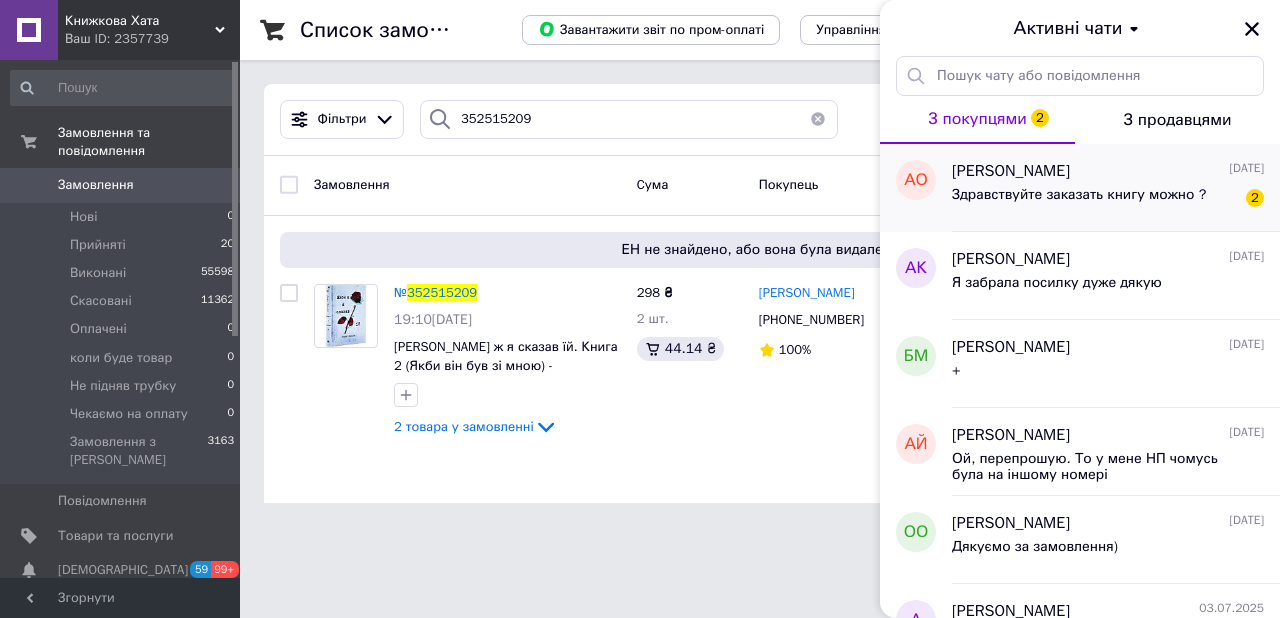 click on "Здравствуйте заказать книгу можно ?" at bounding box center [1079, 195] 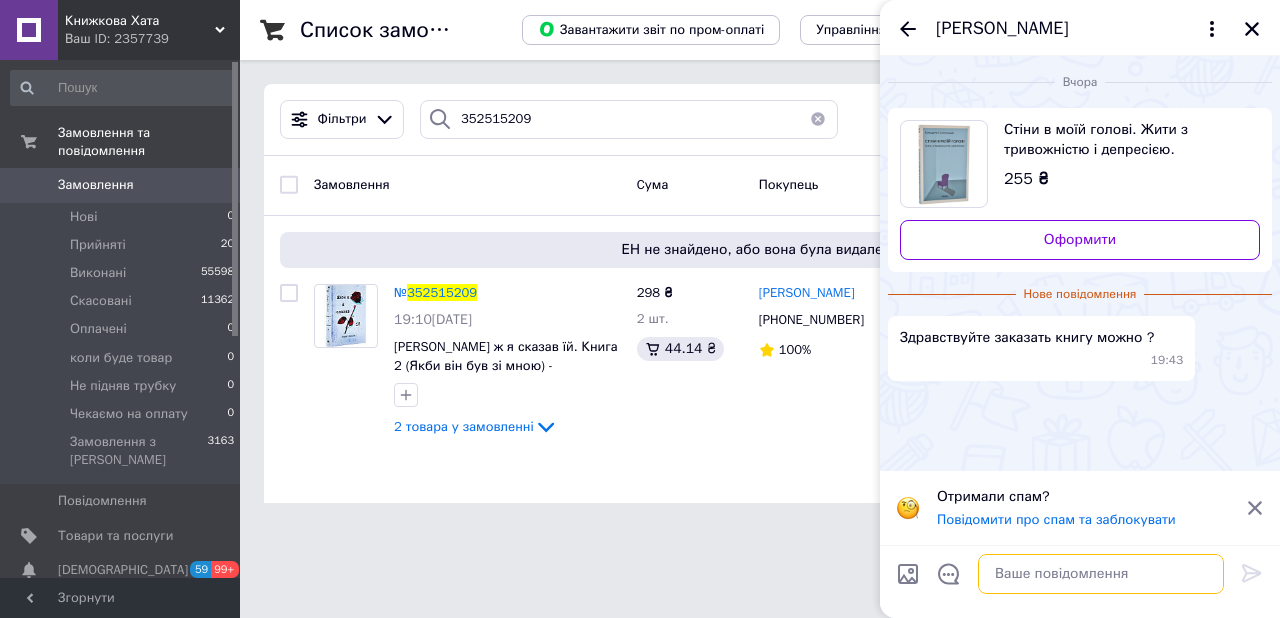 click at bounding box center [1101, 574] 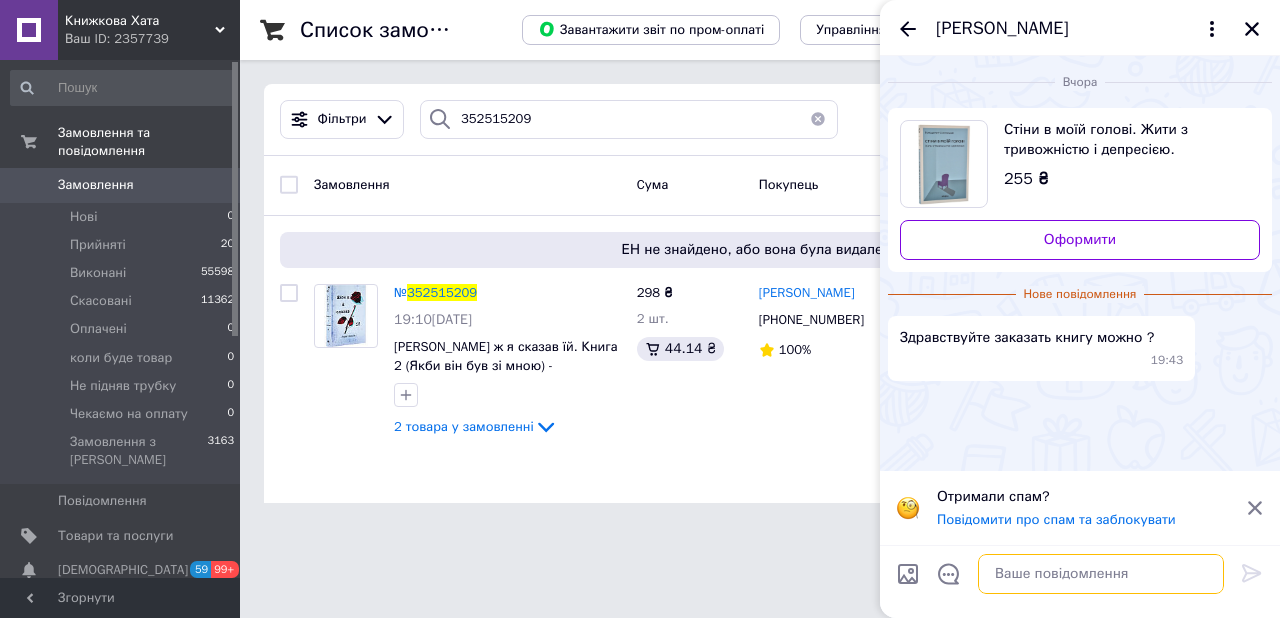 type on "л" 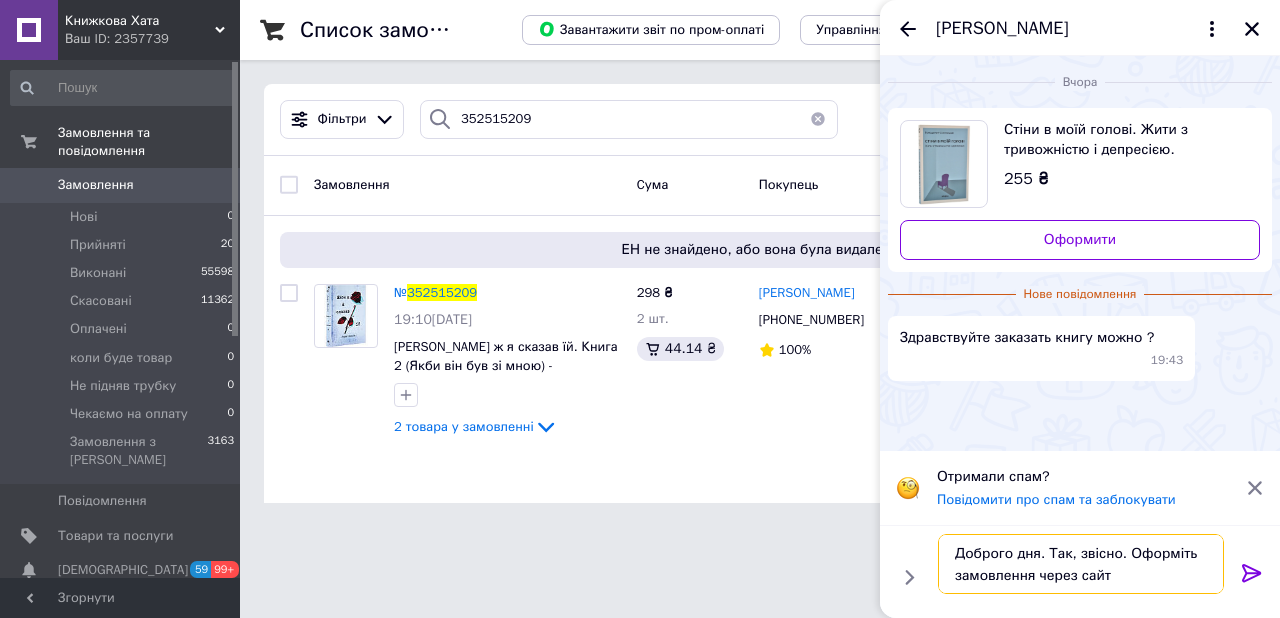 type on "Доброго дня. Так, звісно. Оформіть замовлення через сайт." 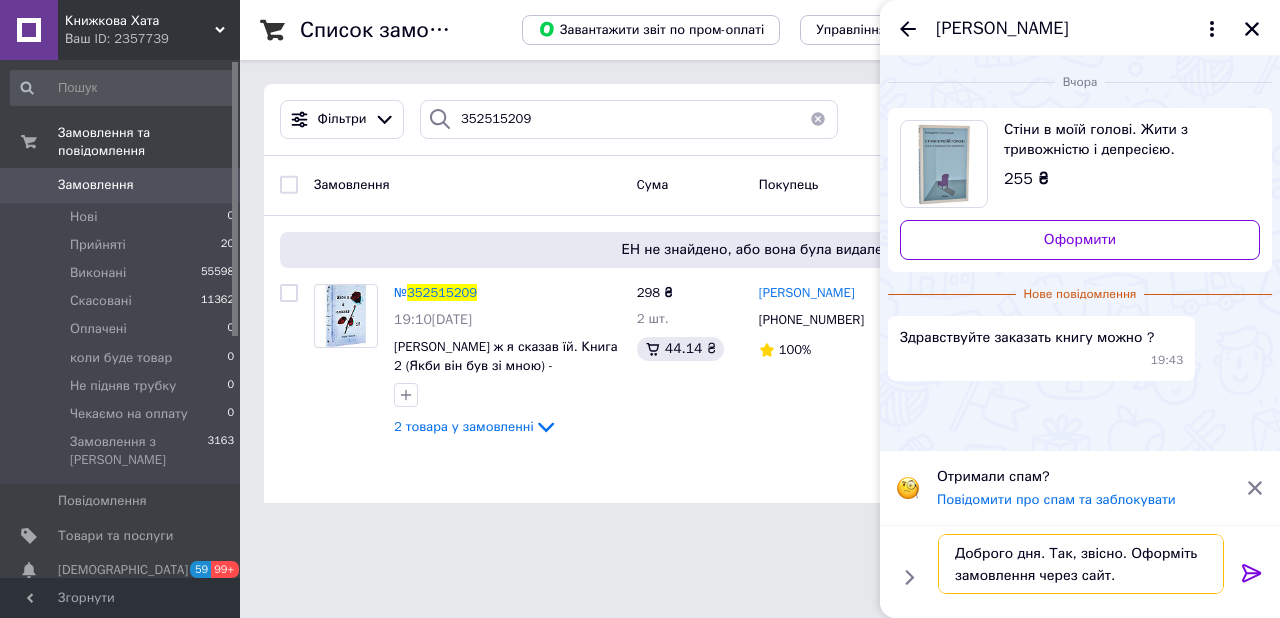 type 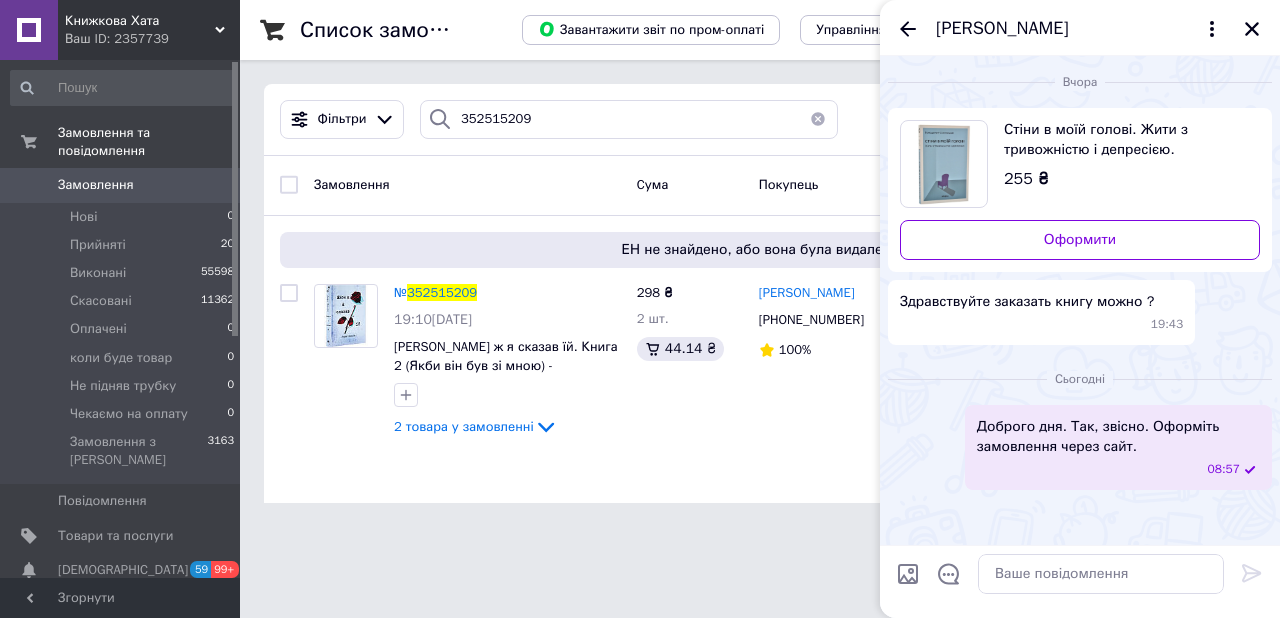 click 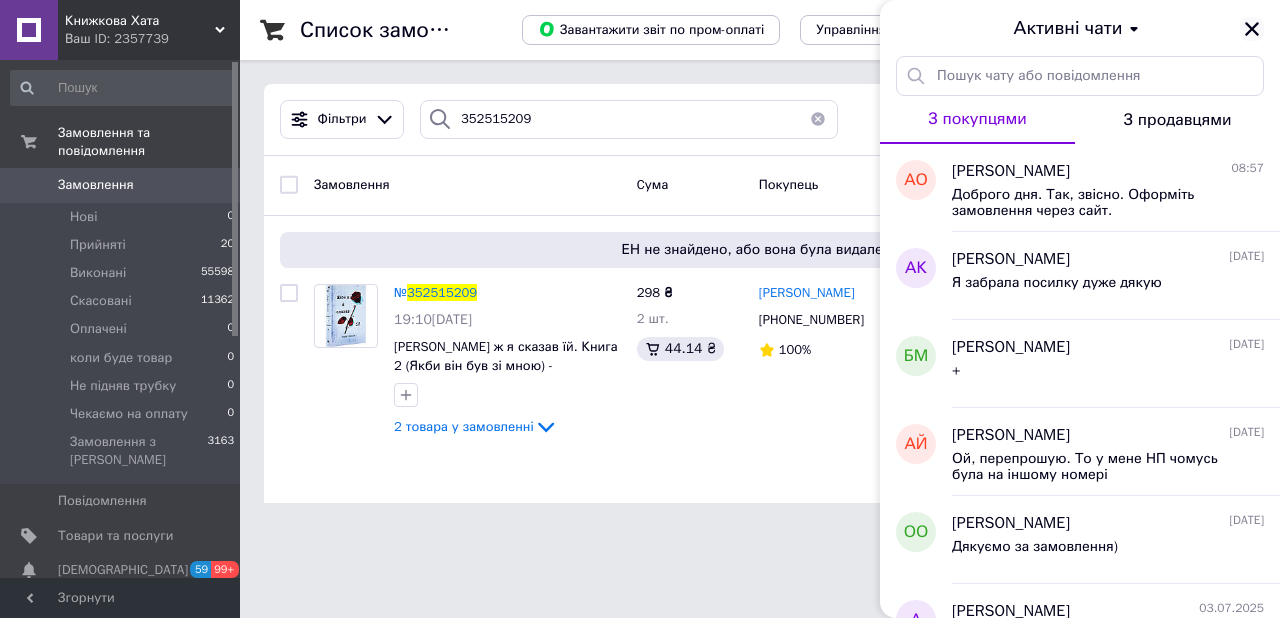 click 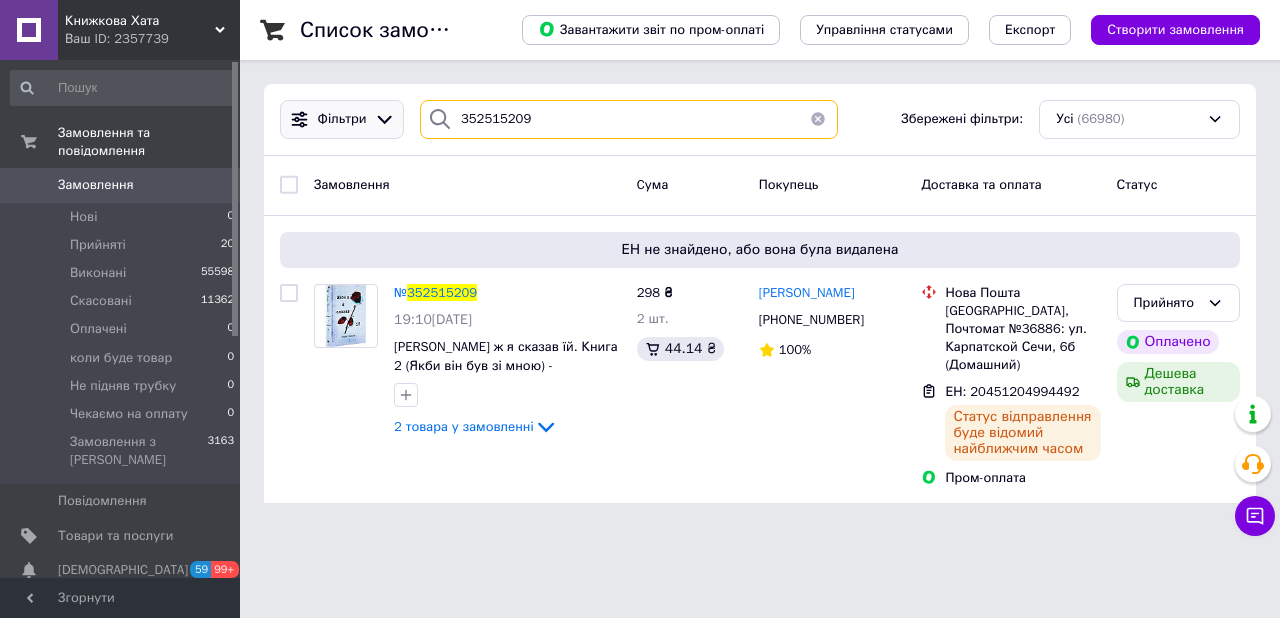 drag, startPoint x: 547, startPoint y: 111, endPoint x: 339, endPoint y: 125, distance: 208.47063 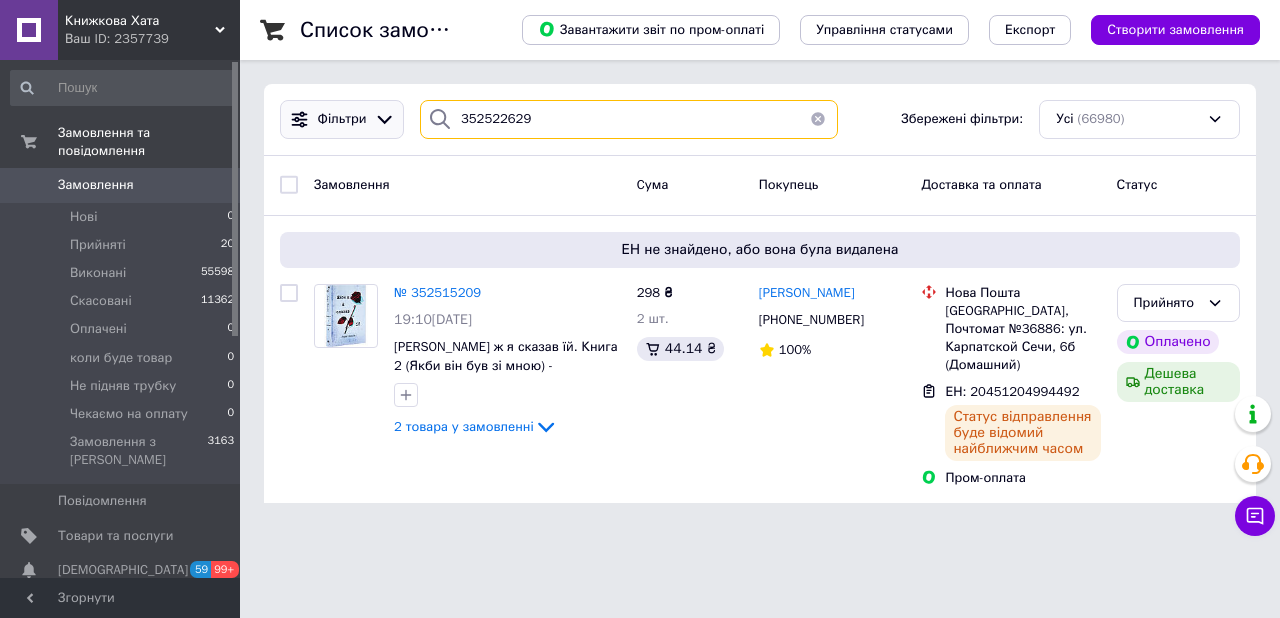 type on "352522629" 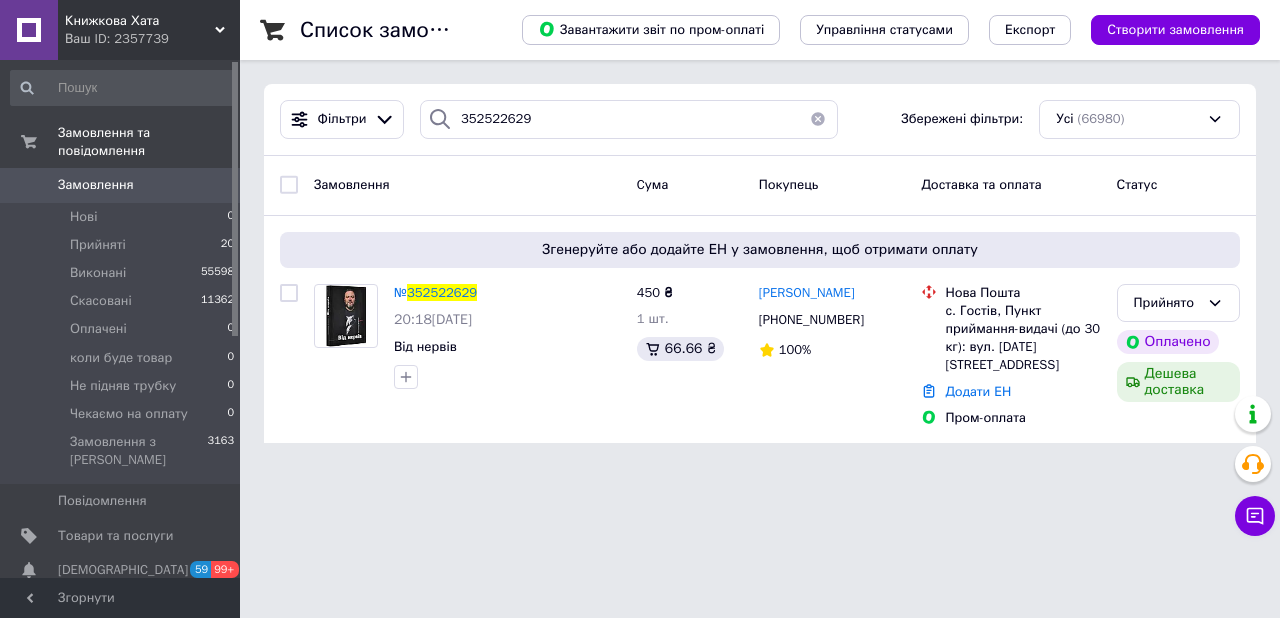 click on "Книжкова Хата Ваш ID: 2357739 Сайт Книжкова Хата Кабінет покупця Перевірити стан системи Сторінка на порталі Довідка Вийти Замовлення та повідомлення Замовлення 0 Нові 0 Прийняті 20 Виконані 55598 Скасовані 11362 Оплачені 0 коли буде товар 0 Не підняв трубку 0 Чекаємо на оплату 0 Замовлення з Розетки 3163 Повідомлення 0 Товари та послуги Сповіщення 59 99+ Показники роботи компанії Панель управління Відгуки Покупці Каталог ProSale Аналітика Інструменти веб-майстра та SEO Управління сайтом Гаманець компанії [PERSON_NAME]" at bounding box center [640, 233] 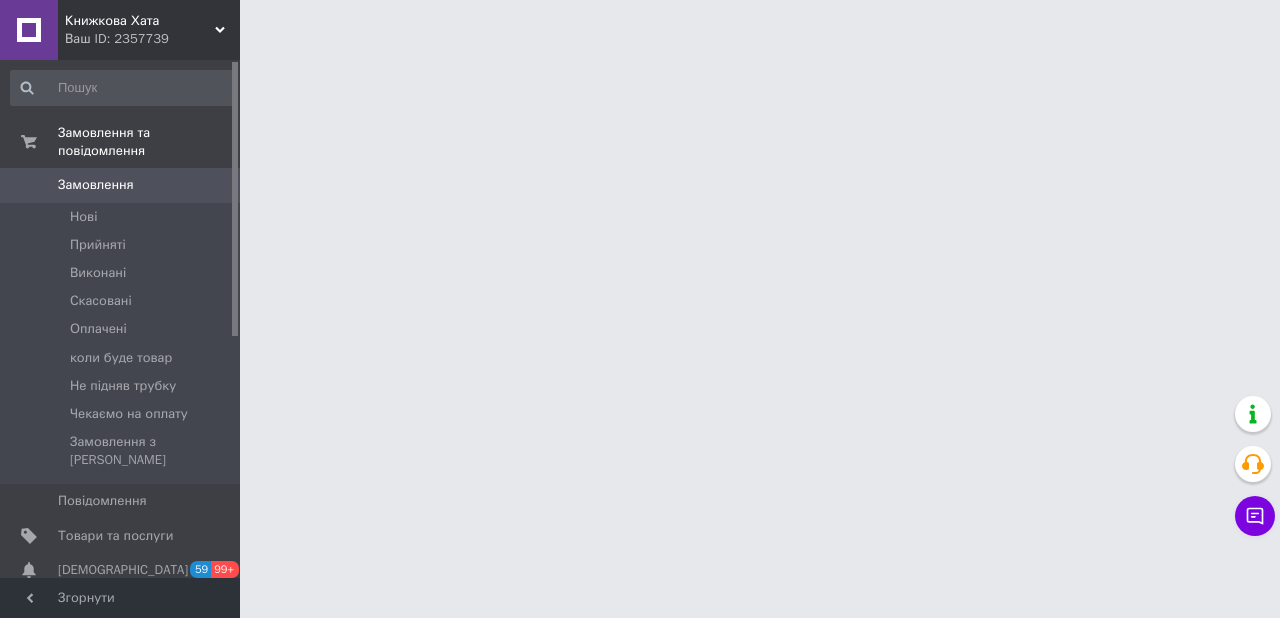 scroll, scrollTop: 0, scrollLeft: 0, axis: both 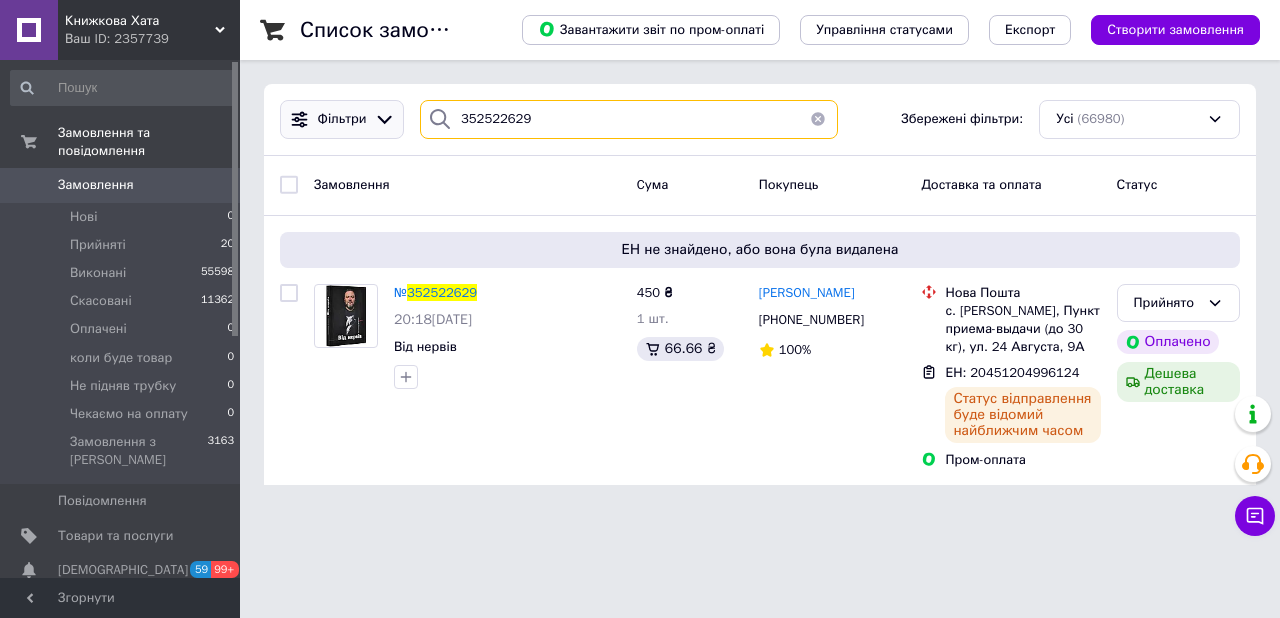 drag, startPoint x: 639, startPoint y: 108, endPoint x: 293, endPoint y: 114, distance: 346.05203 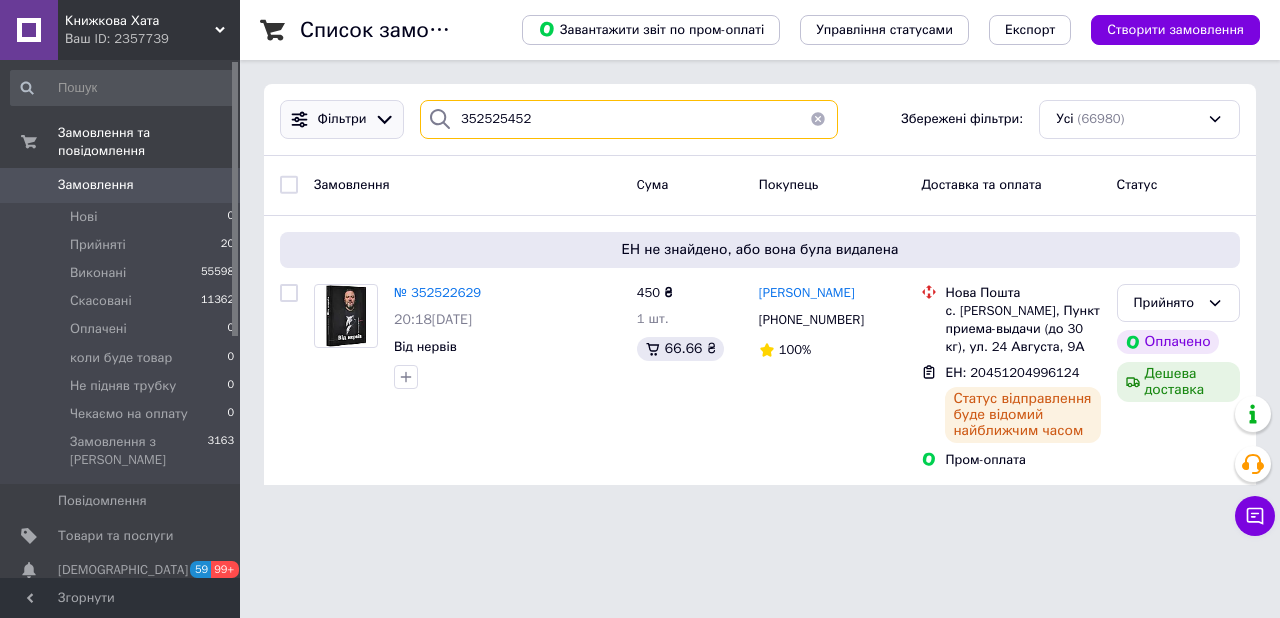 type on "352525452" 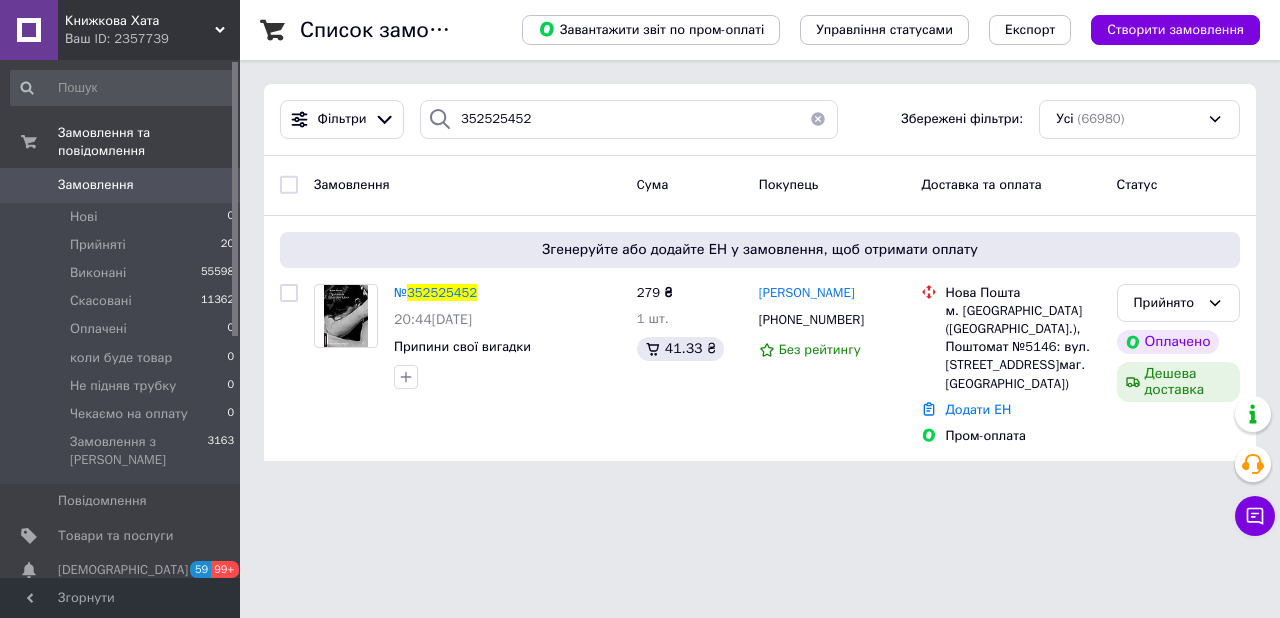 click on "Книжкова Хата Ваш ID: 2357739 Сайт Книжкова Хата Кабінет покупця Перевірити стан системи Сторінка на порталі Довідка Вийти Замовлення та повідомлення Замовлення 0 Нові 0 Прийняті 20 Виконані 55598 Скасовані 11362 Оплачені 0 коли буде товар 0 Не підняв трубку 0 Чекаємо на оплату 0 Замовлення з Розетки 3163 Повідомлення 0 Товари та послуги Сповіщення 59 99+ Показники роботи компанії Панель управління Відгуки Покупці Каталог ProSale Аналітика Інструменти веб-майстра та SEO Управління сайтом Гаманець компанії Маркет Згорнути" at bounding box center (640, 242) 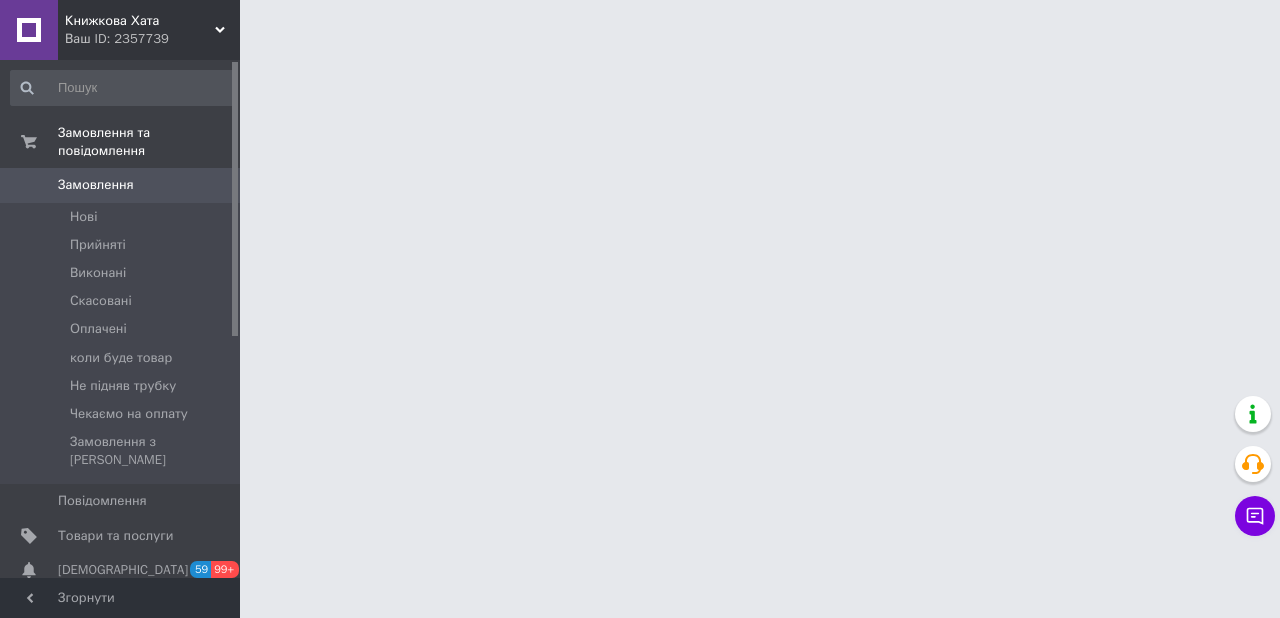 scroll, scrollTop: 0, scrollLeft: 0, axis: both 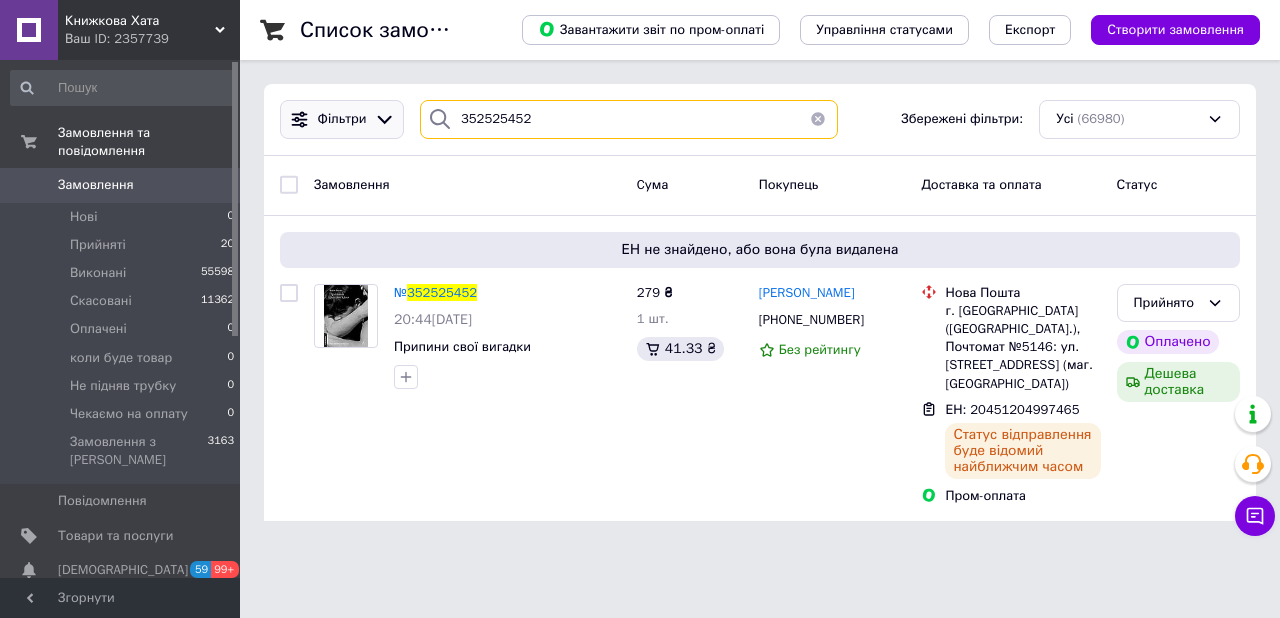 drag, startPoint x: 598, startPoint y: 106, endPoint x: 328, endPoint y: 101, distance: 270.0463 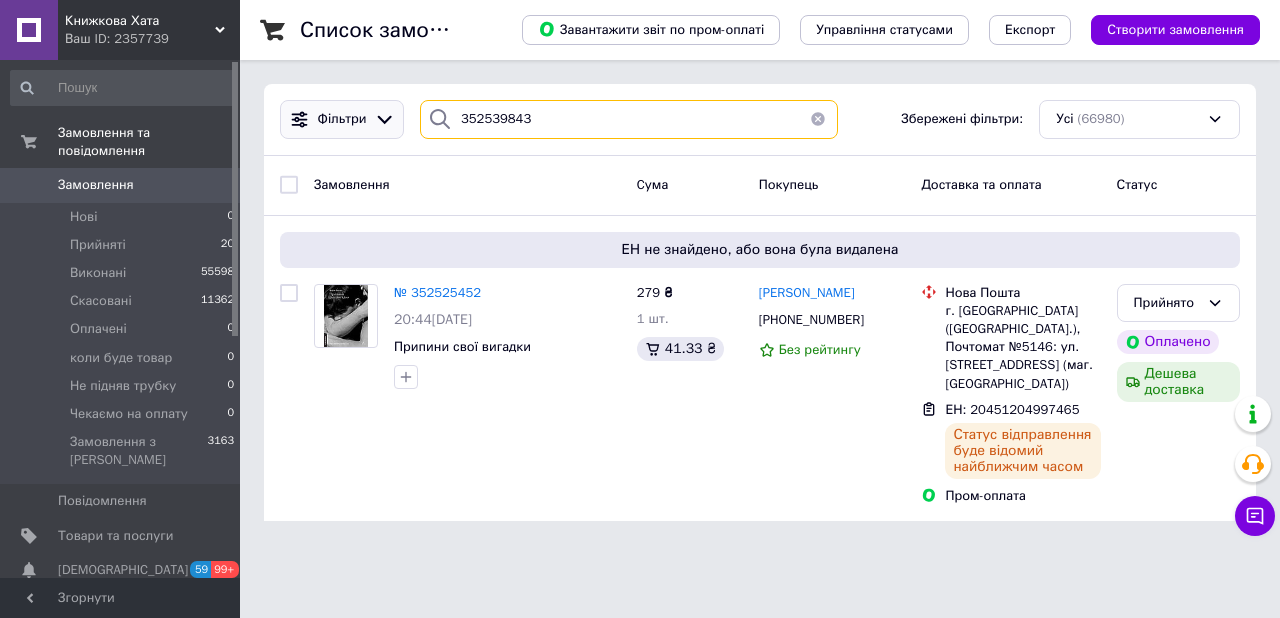 type on "352539843" 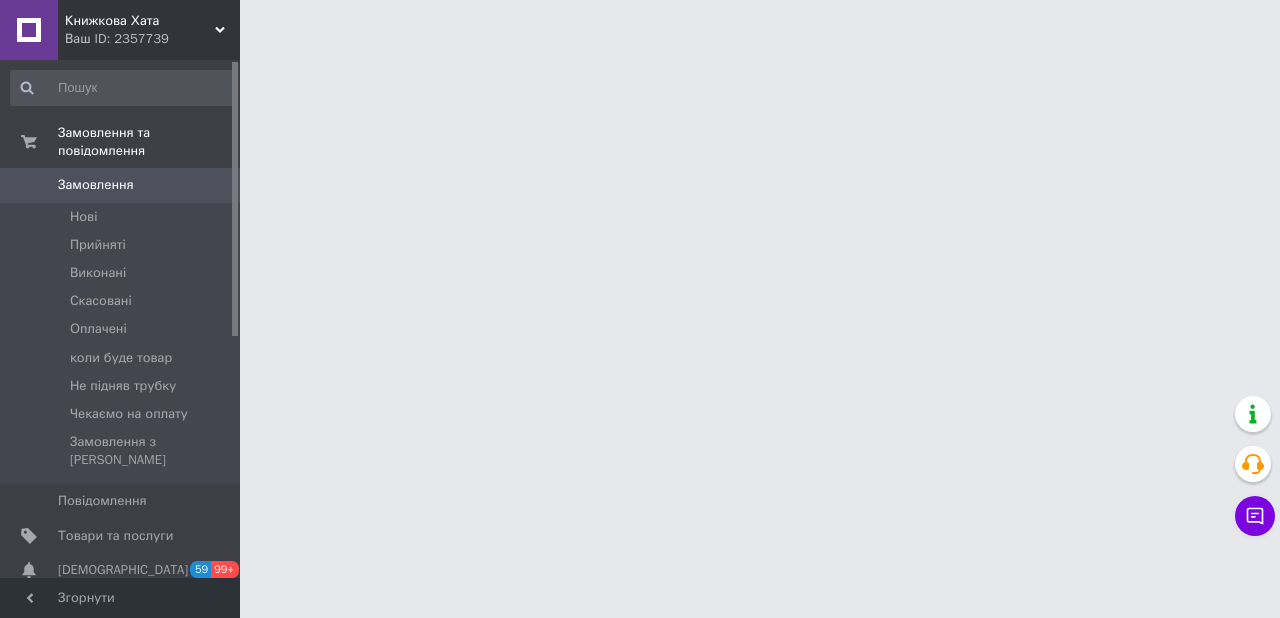 scroll, scrollTop: 0, scrollLeft: 0, axis: both 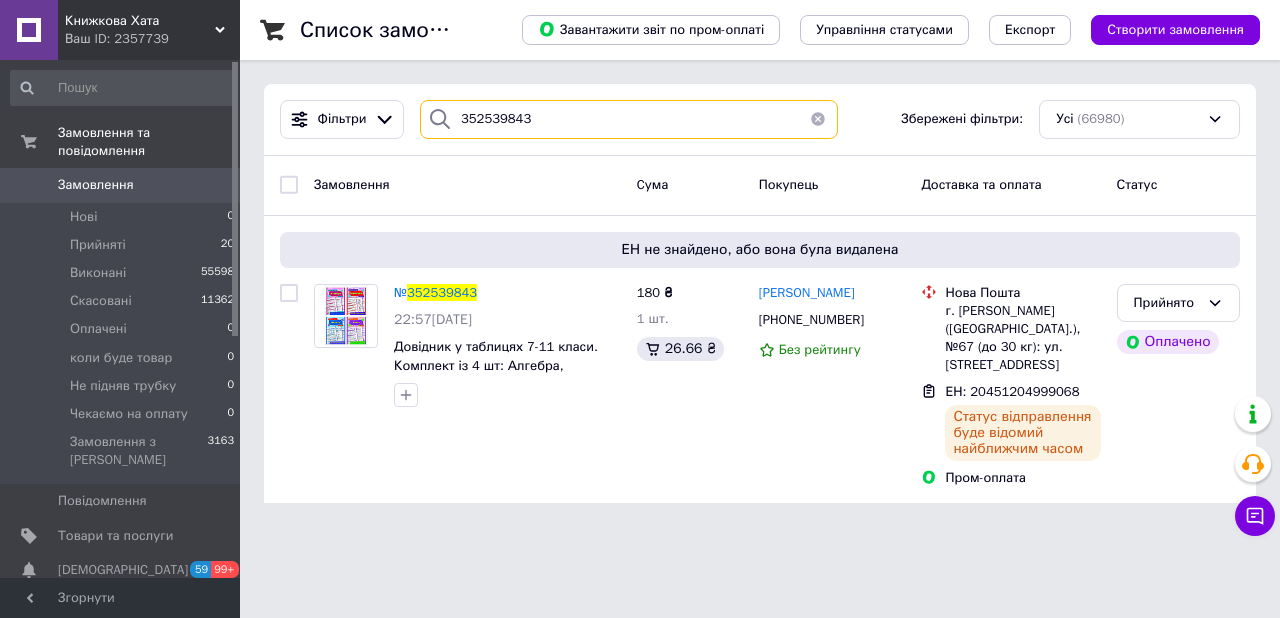 drag, startPoint x: 572, startPoint y: 121, endPoint x: 278, endPoint y: 124, distance: 294.01532 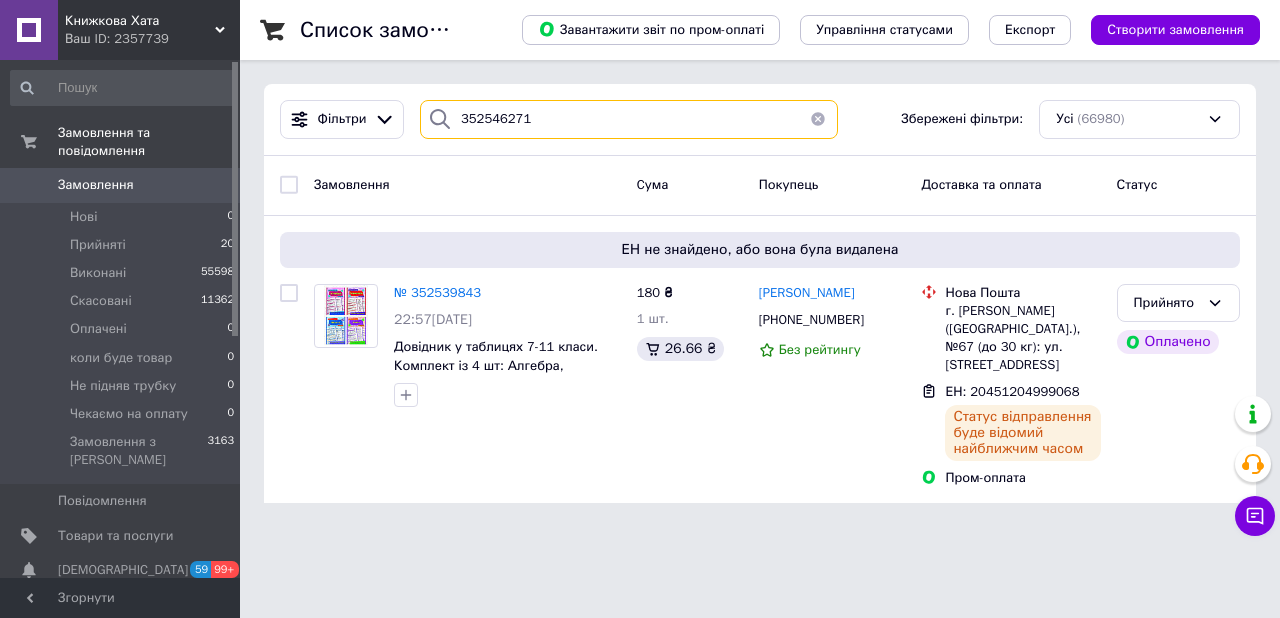 type on "352546271" 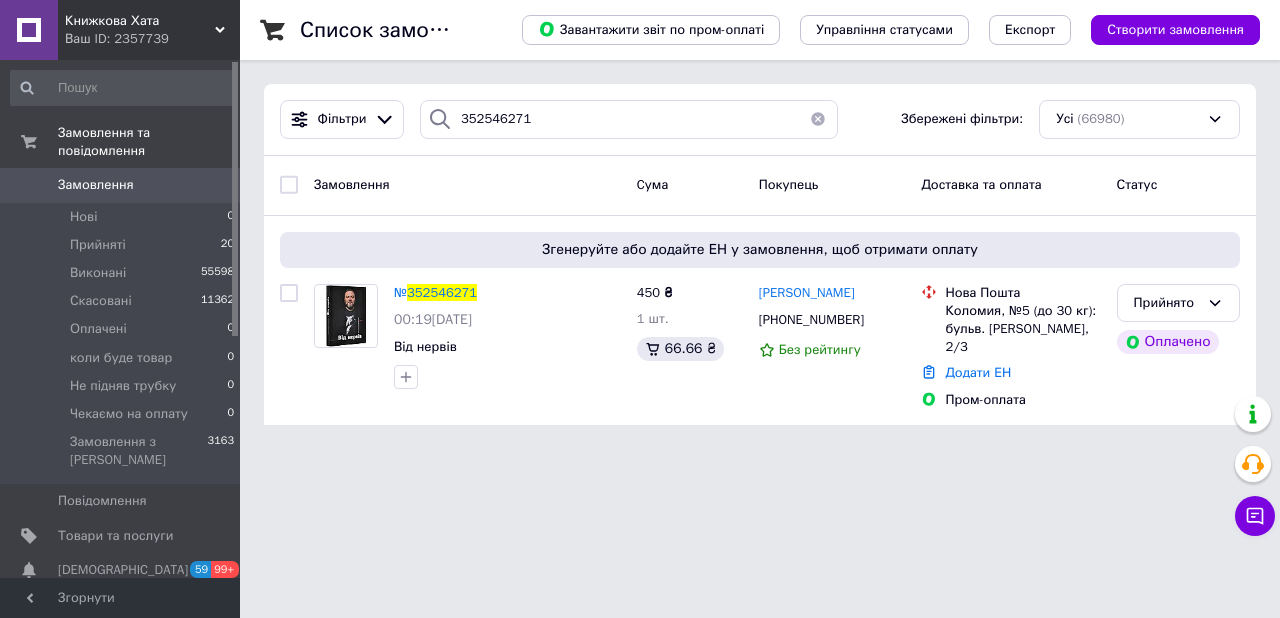 click on "Книжкова Хата Ваш ID: 2357739 Сайт Книжкова Хата Кабінет покупця Перевірити стан системи Сторінка на порталі Довідка Вийти Замовлення та повідомлення Замовлення 0 Нові 0 Прийняті 20 Виконані 55598 Скасовані 11362 Оплачені 0 коли буде товар 0 Не підняв трубку 0 Чекаємо на оплату 0 Замовлення з Розетки 3163 Повідомлення 0 Товари та послуги Сповіщення 59 99+ Показники роботи компанії Панель управління Відгуки Покупці Каталог ProSale Аналітика Інструменти веб-майстра та SEO Управління сайтом Гаманець компанії [PERSON_NAME]" at bounding box center [640, 224] 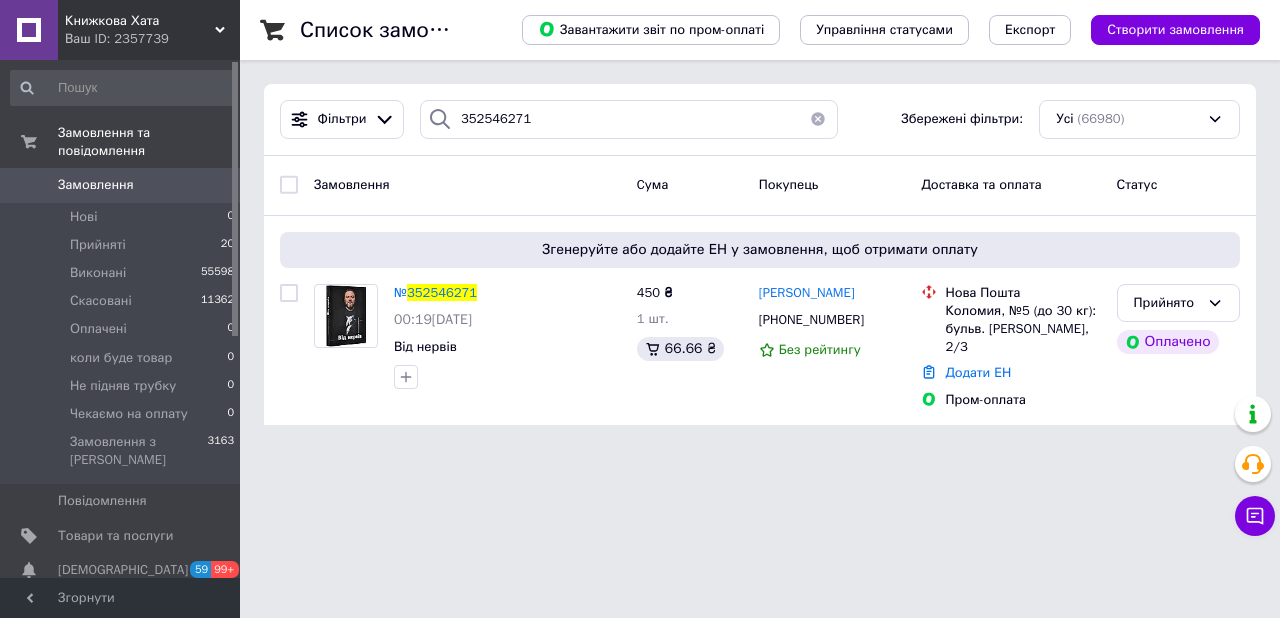 click on "Список замовлень   Завантажити звіт по пром-оплаті Управління статусами Експорт Створити замовлення Фільтри 352546271 Збережені фільтри: Усі (66980) Замовлення Cума Покупець Доставка та оплата Статус Згенеруйте або додайте ЕН у замовлення, щоб отримати оплату №  352546271 00:19[DATE] Від нервів 450 ₴ 1 шт. 66.66 ₴ [PERSON_NAME] [PHONE_NUMBER] Без рейтингу Нова Пошта Коломия, №5 (до 30 кг): бульв. [PERSON_NAME], 2/3 Додати ЕН Пром-оплата Прийнято Оплачено" at bounding box center (760, 224) 